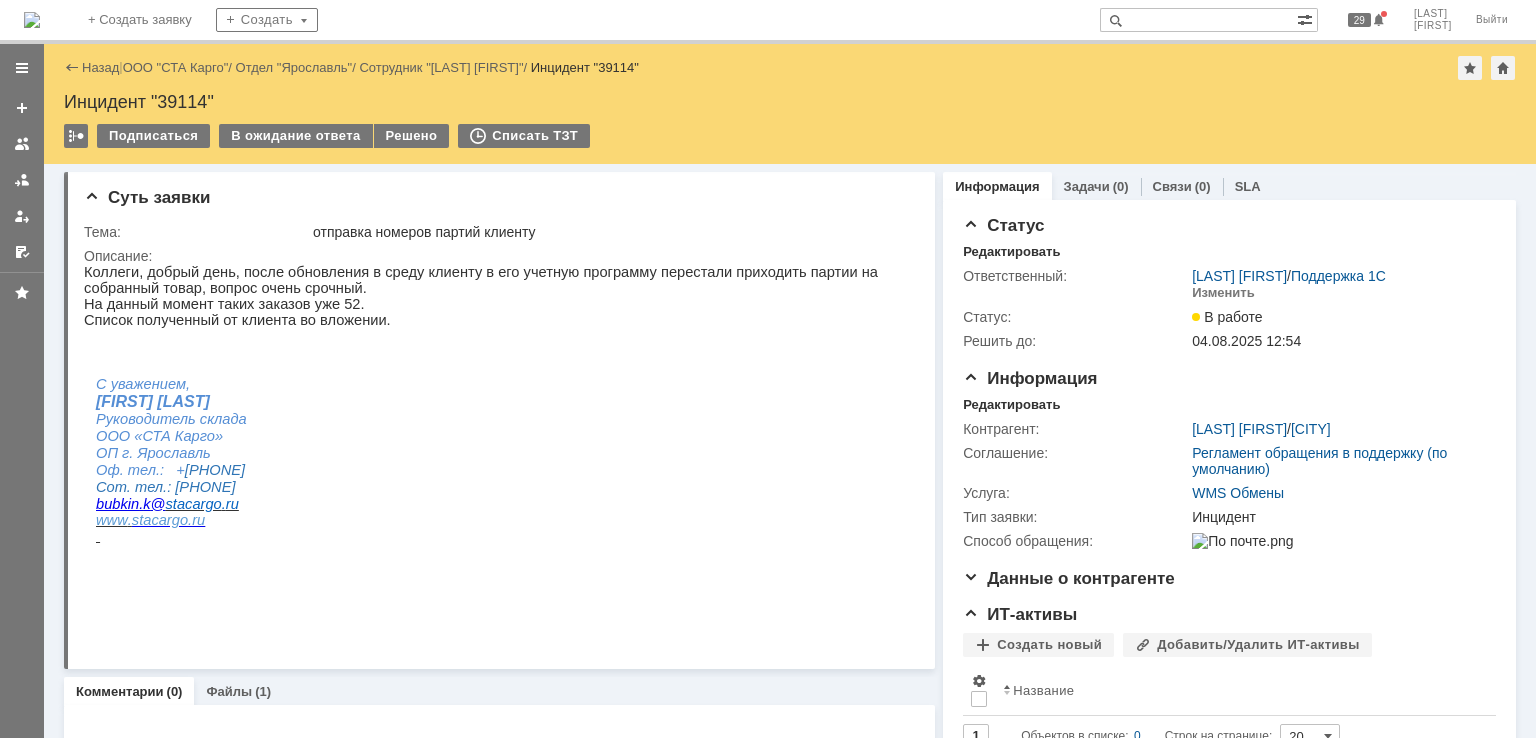 scroll, scrollTop: 0, scrollLeft: 0, axis: both 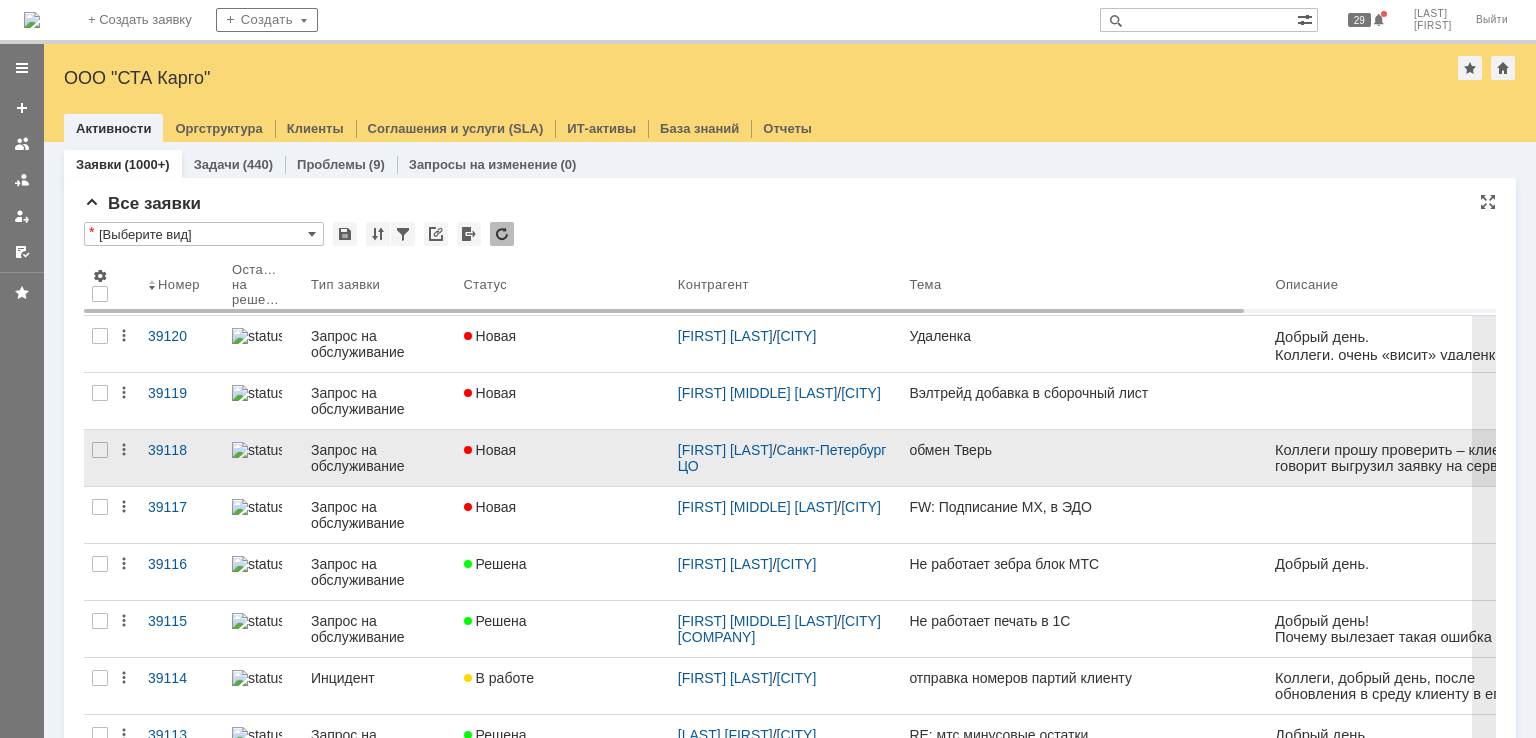 click on "Новая" at bounding box center (563, 450) 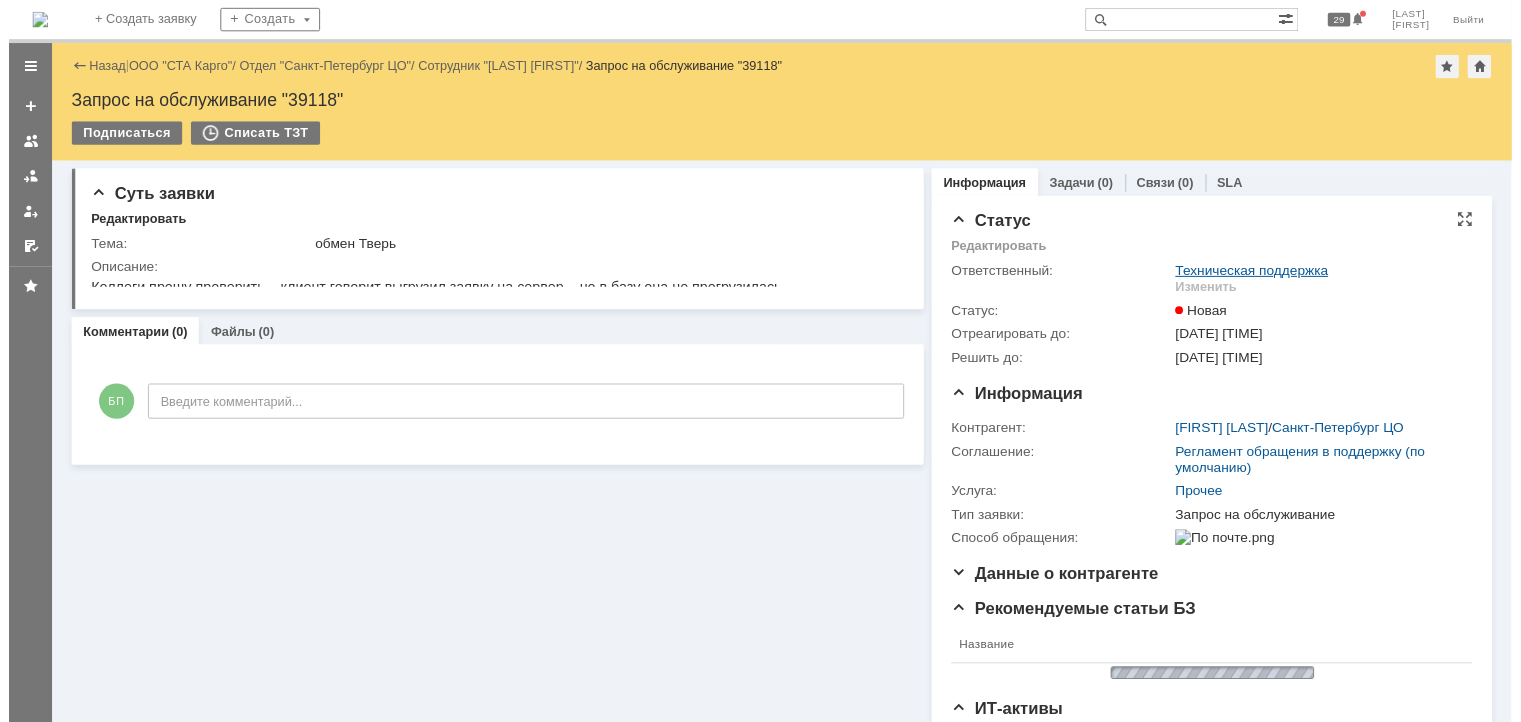 scroll, scrollTop: 0, scrollLeft: 0, axis: both 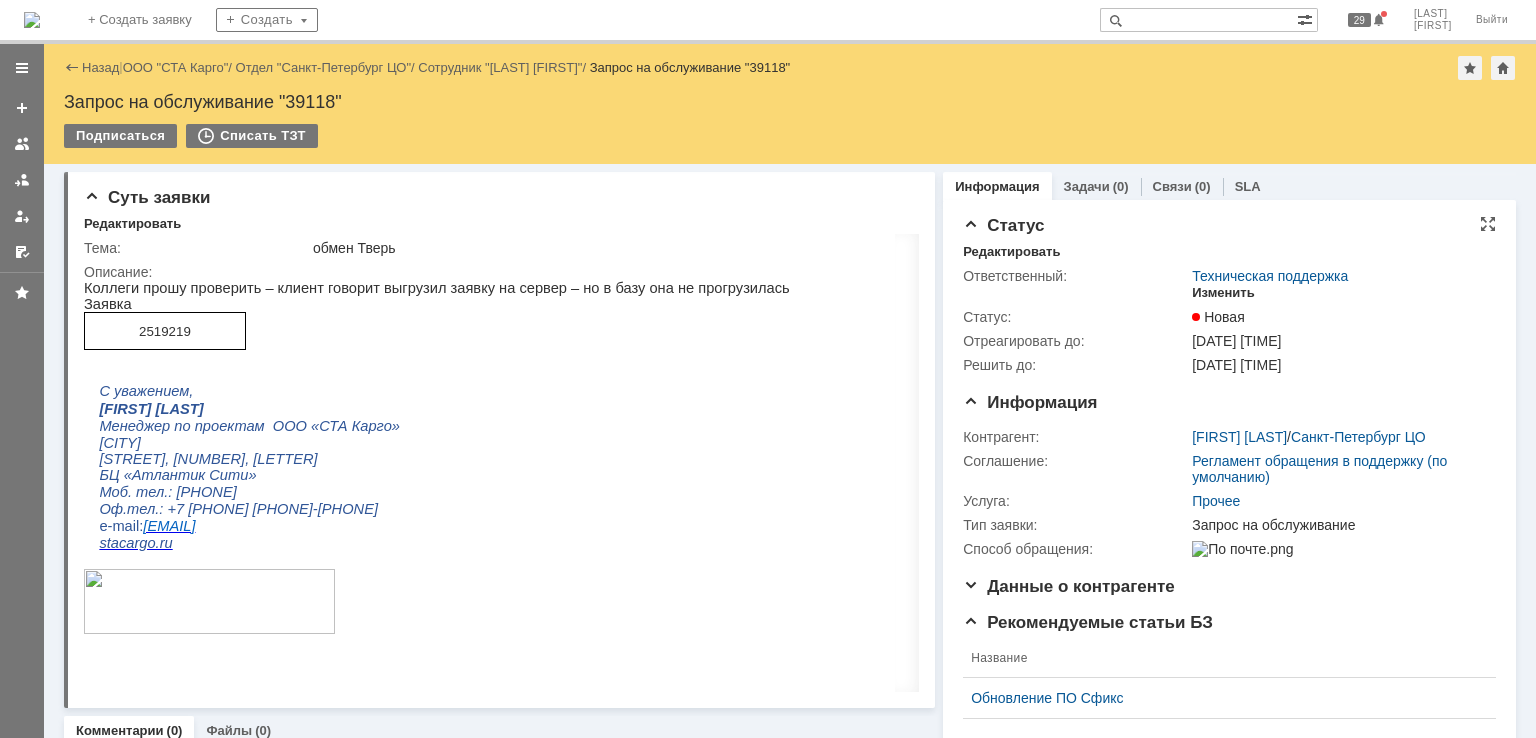 click on "Изменить" at bounding box center (1223, 293) 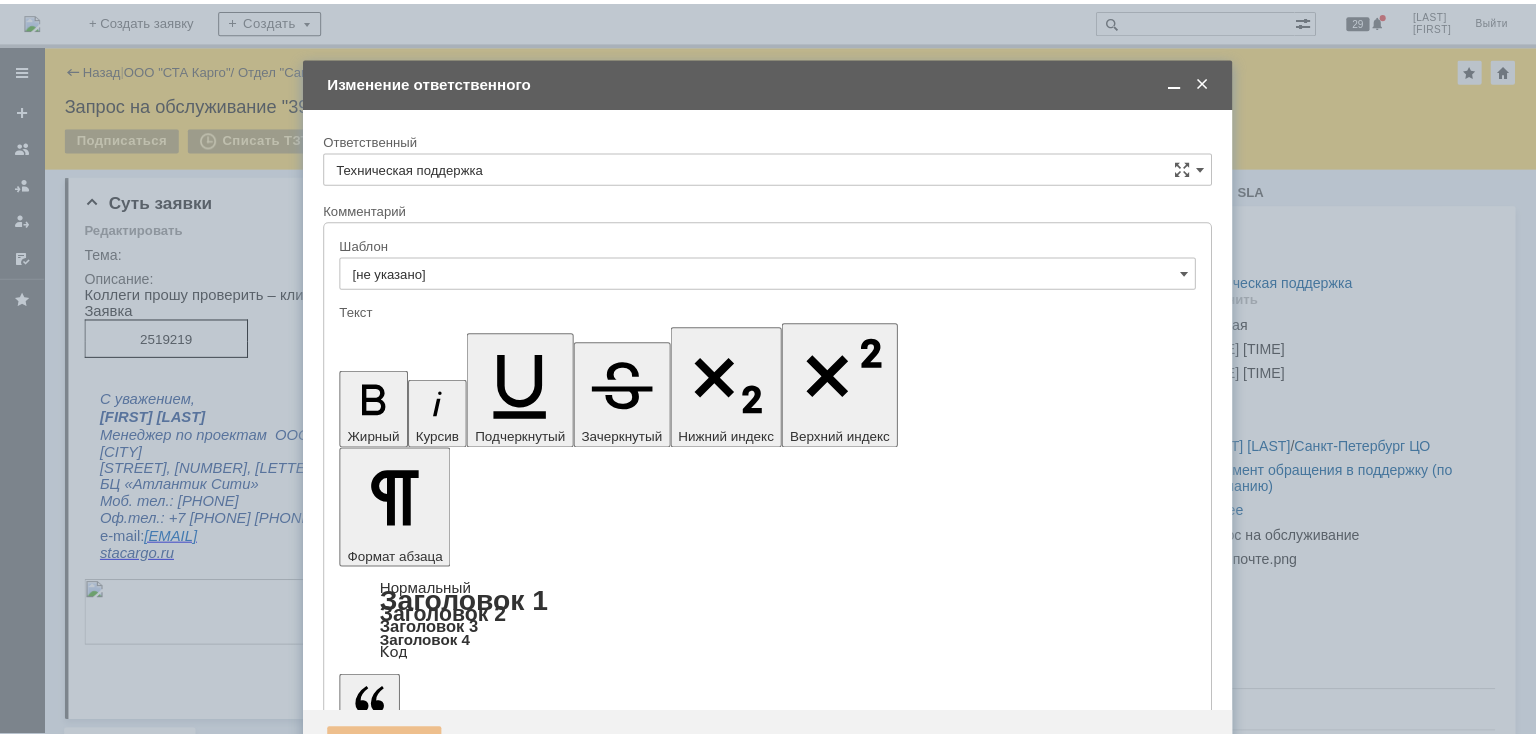 scroll, scrollTop: 0, scrollLeft: 0, axis: both 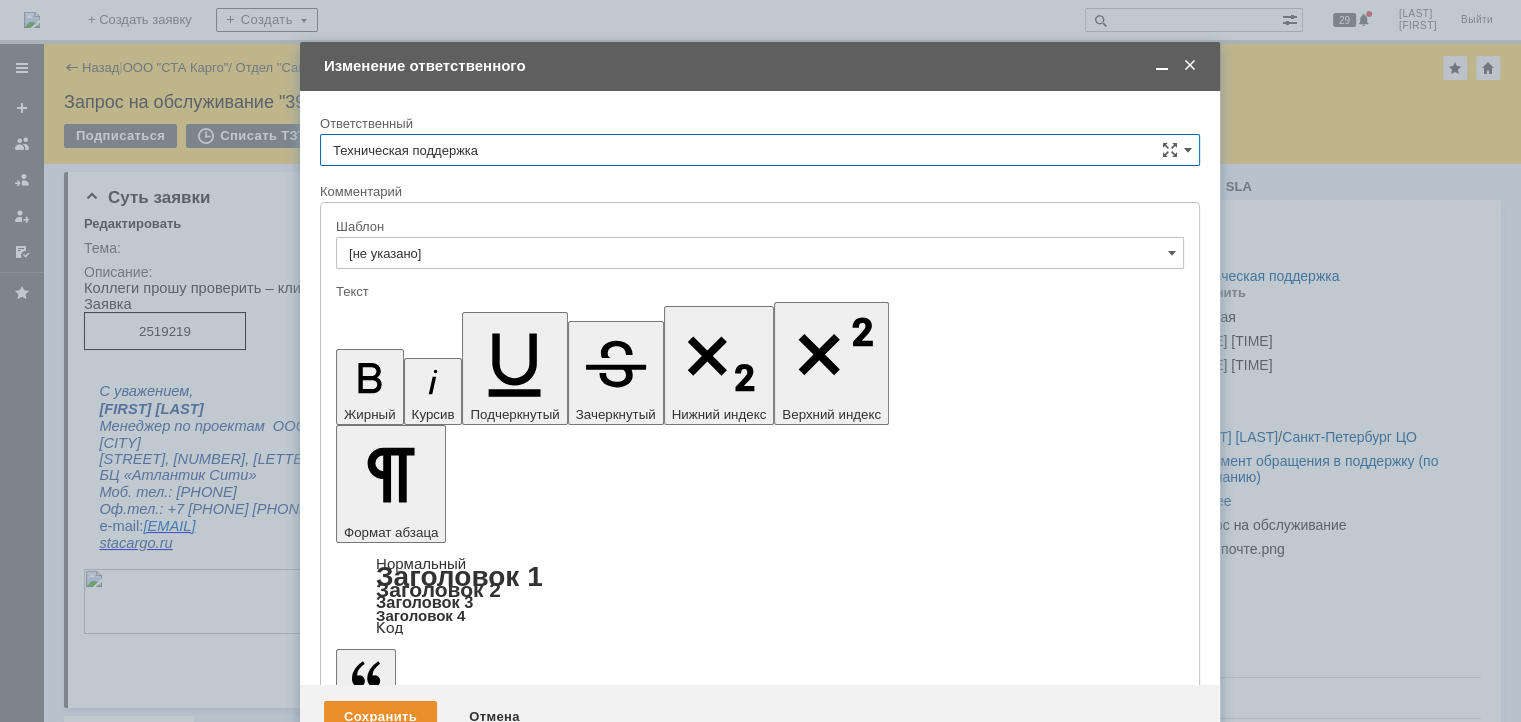drag, startPoint x: 554, startPoint y: 140, endPoint x: 547, endPoint y: 153, distance: 14.764823 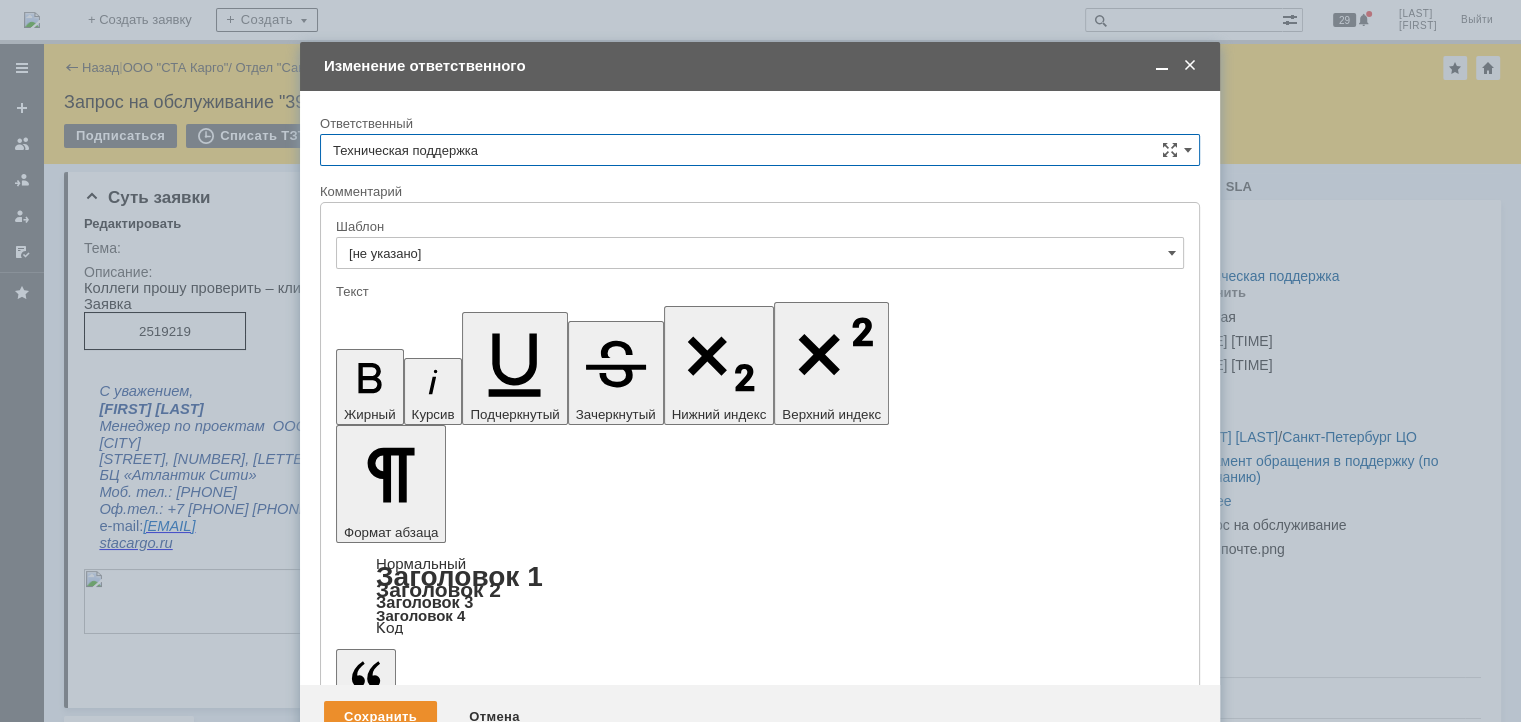 click on "[LAST] [FIRST]" at bounding box center (760, 253) 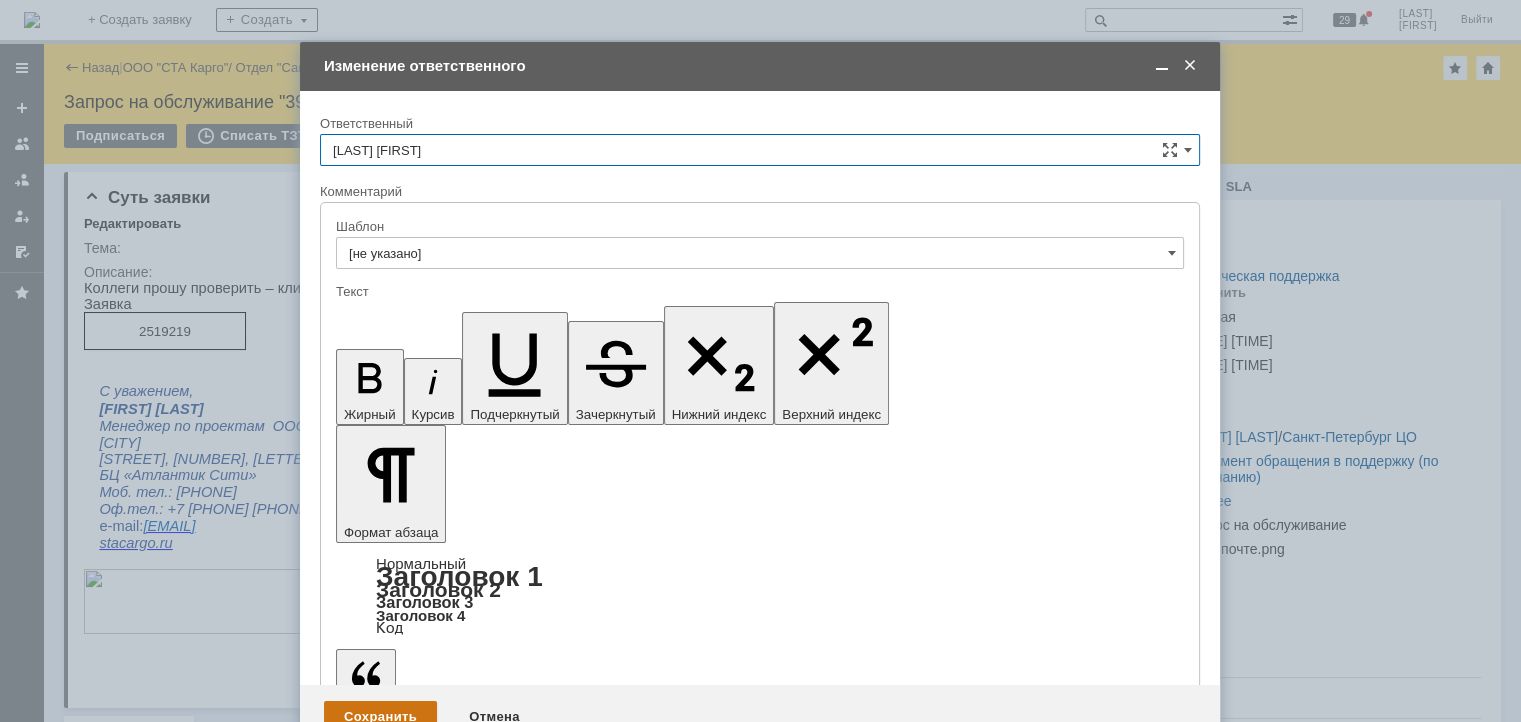 type on "[LAST] [FIRST]" 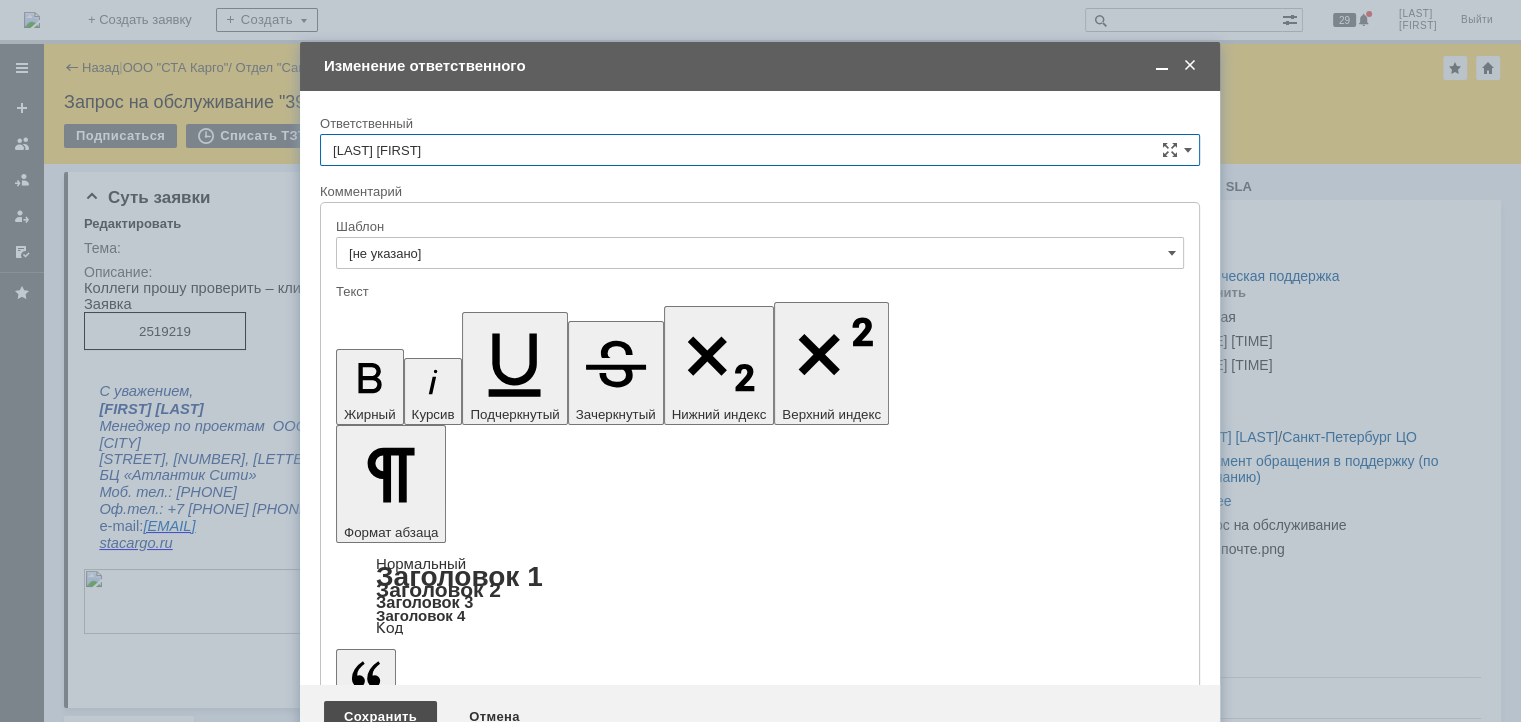click on "Сохранить" at bounding box center (380, 717) 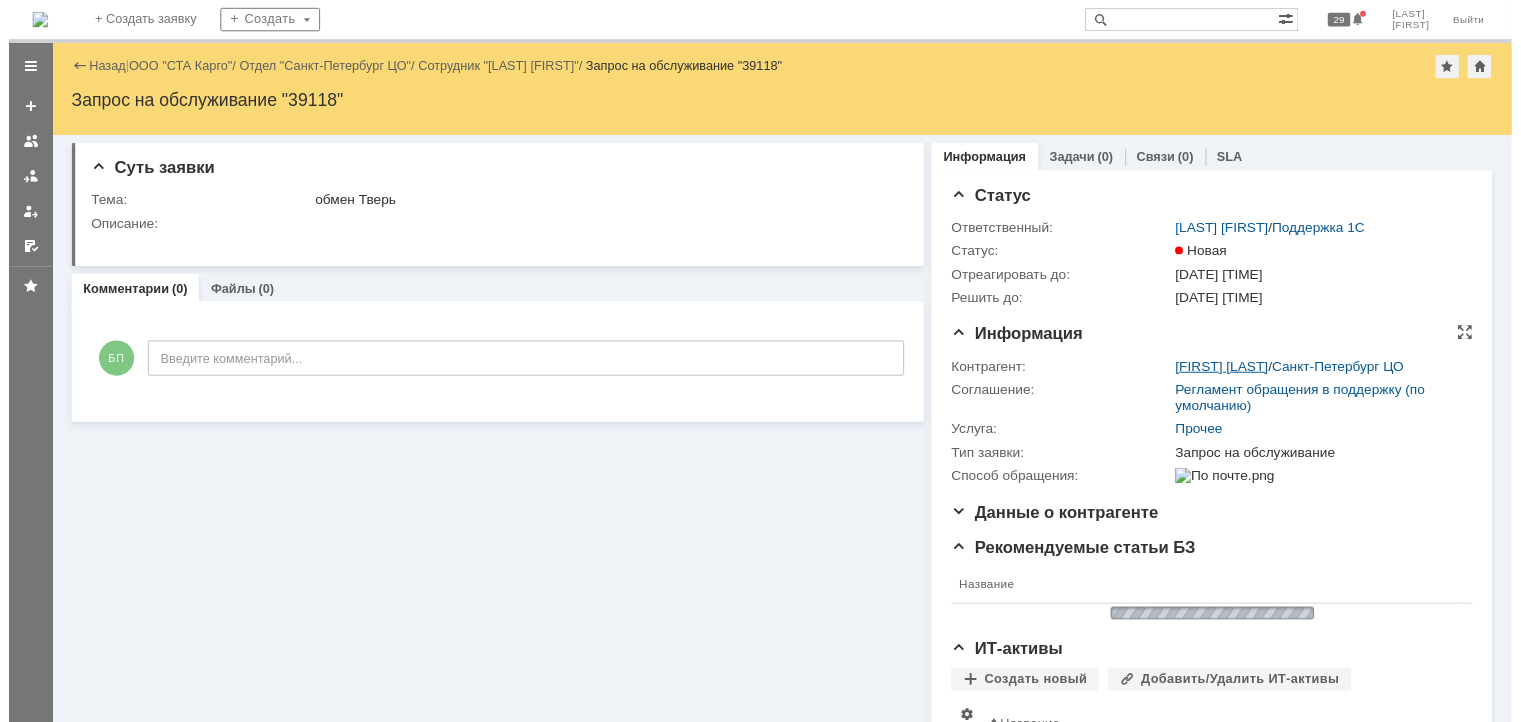 scroll, scrollTop: 0, scrollLeft: 0, axis: both 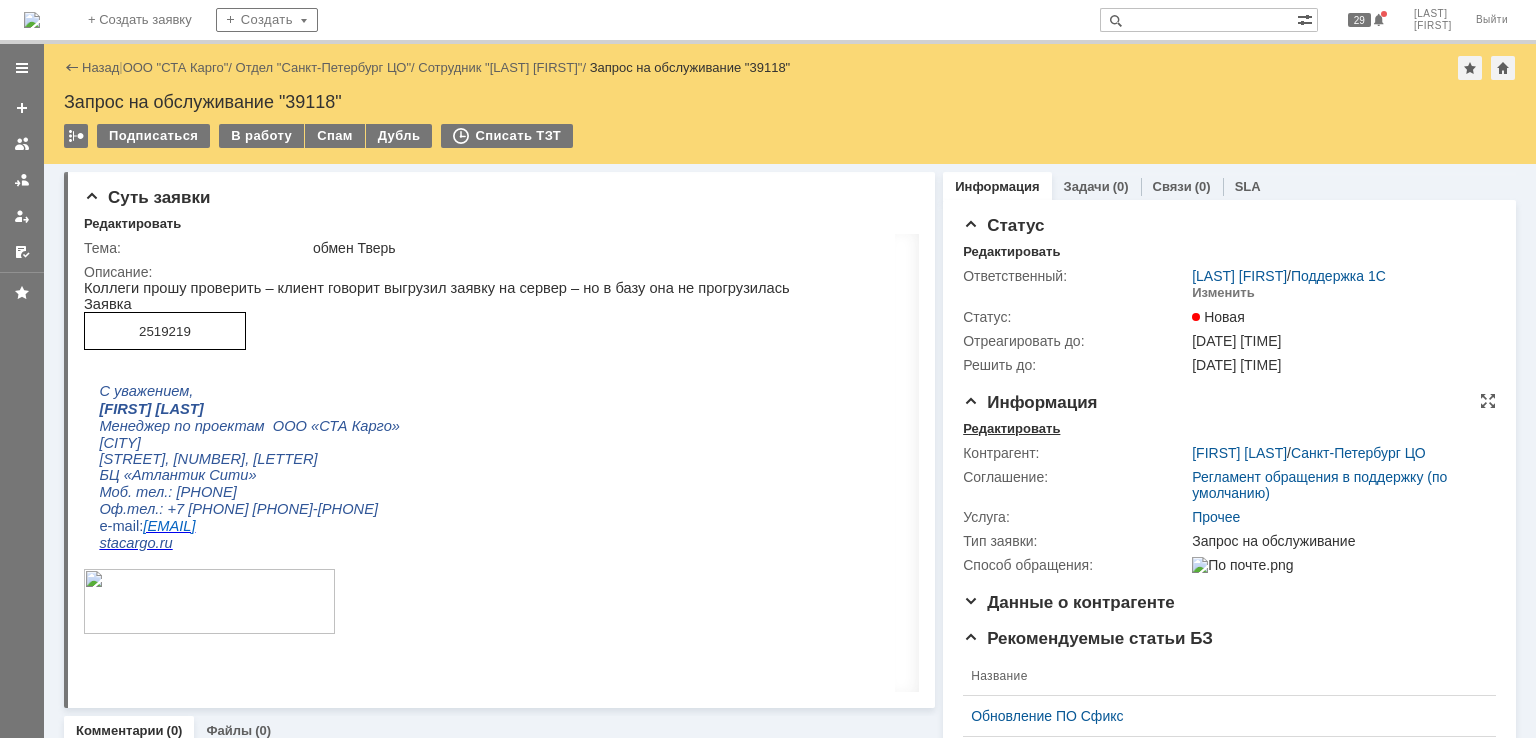 click on "Редактировать" at bounding box center [1011, 429] 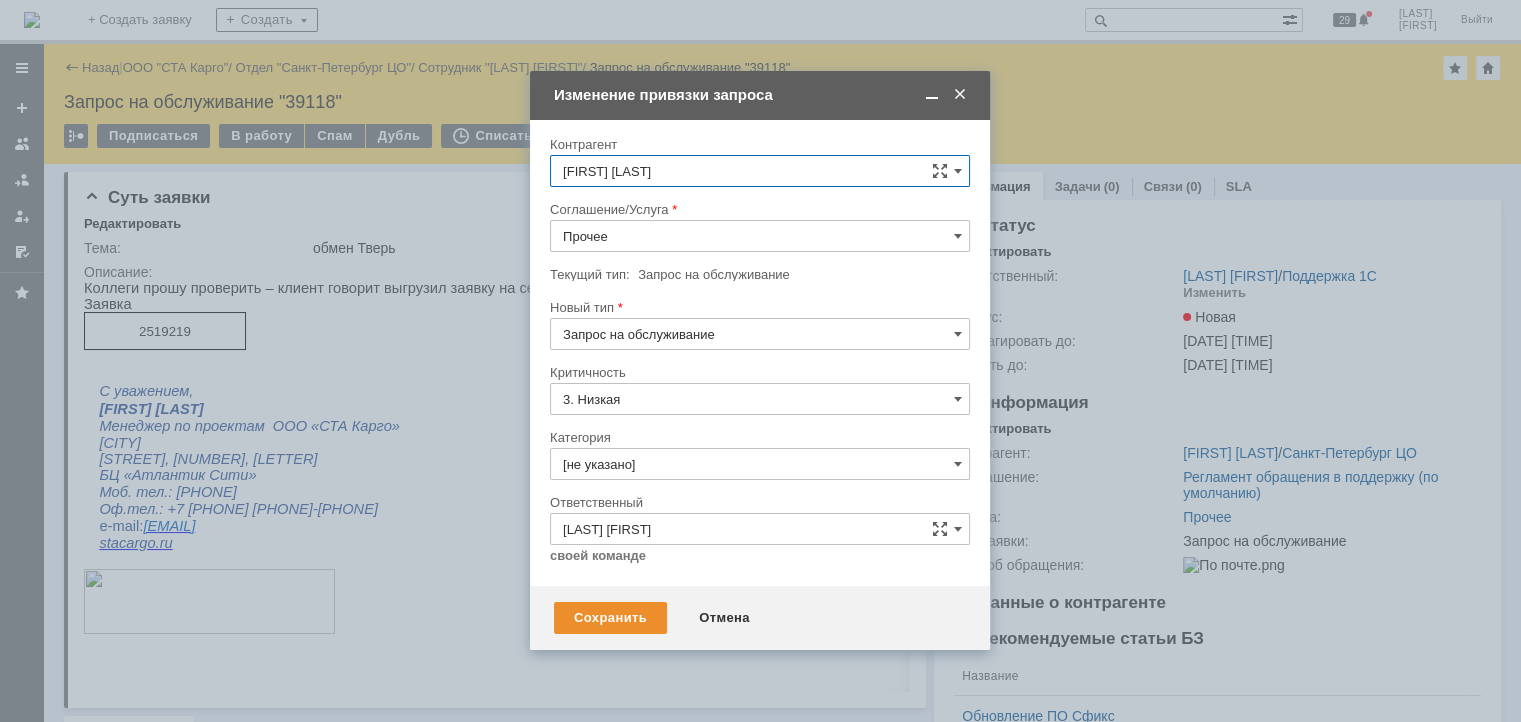 click on "Прочее" at bounding box center (760, 236) 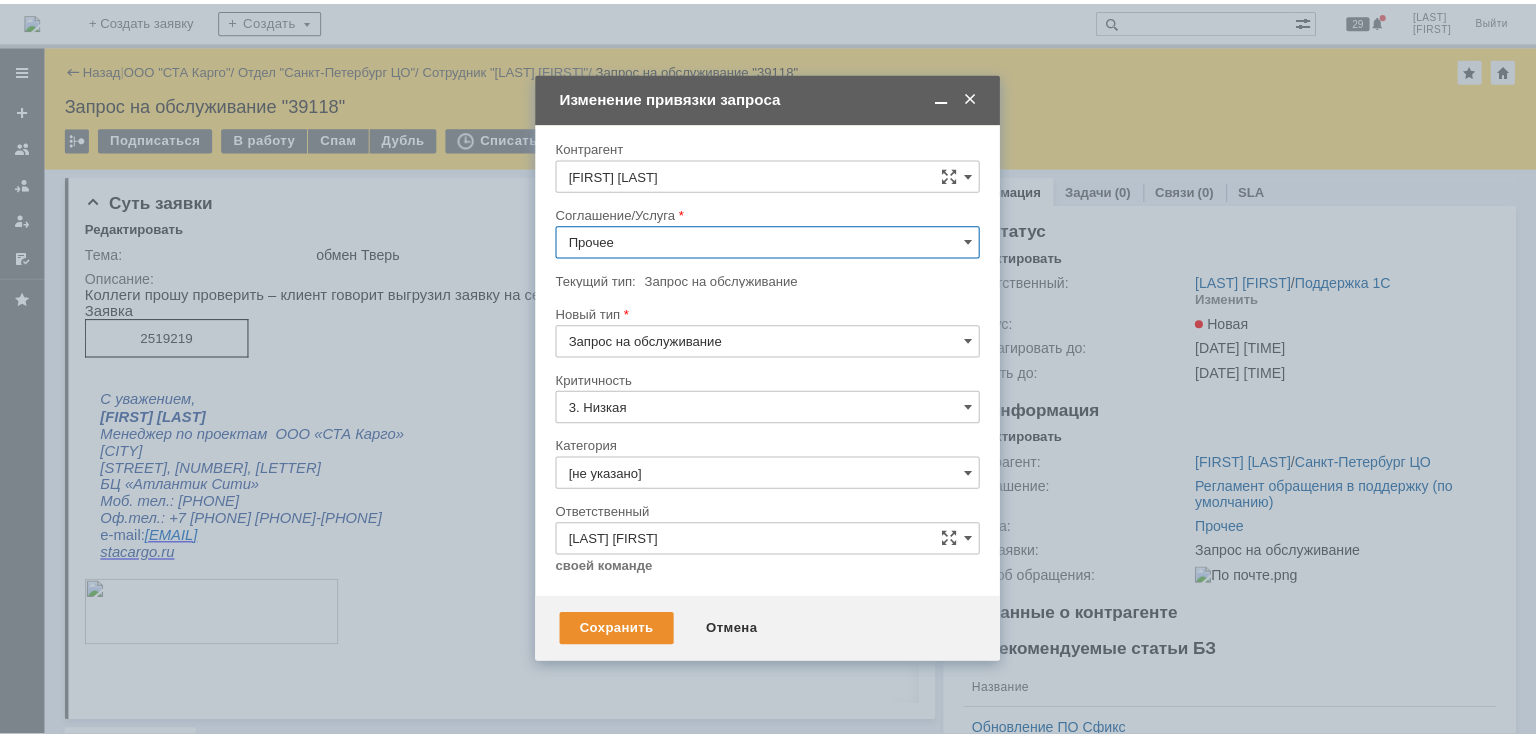 scroll, scrollTop: 381, scrollLeft: 0, axis: vertical 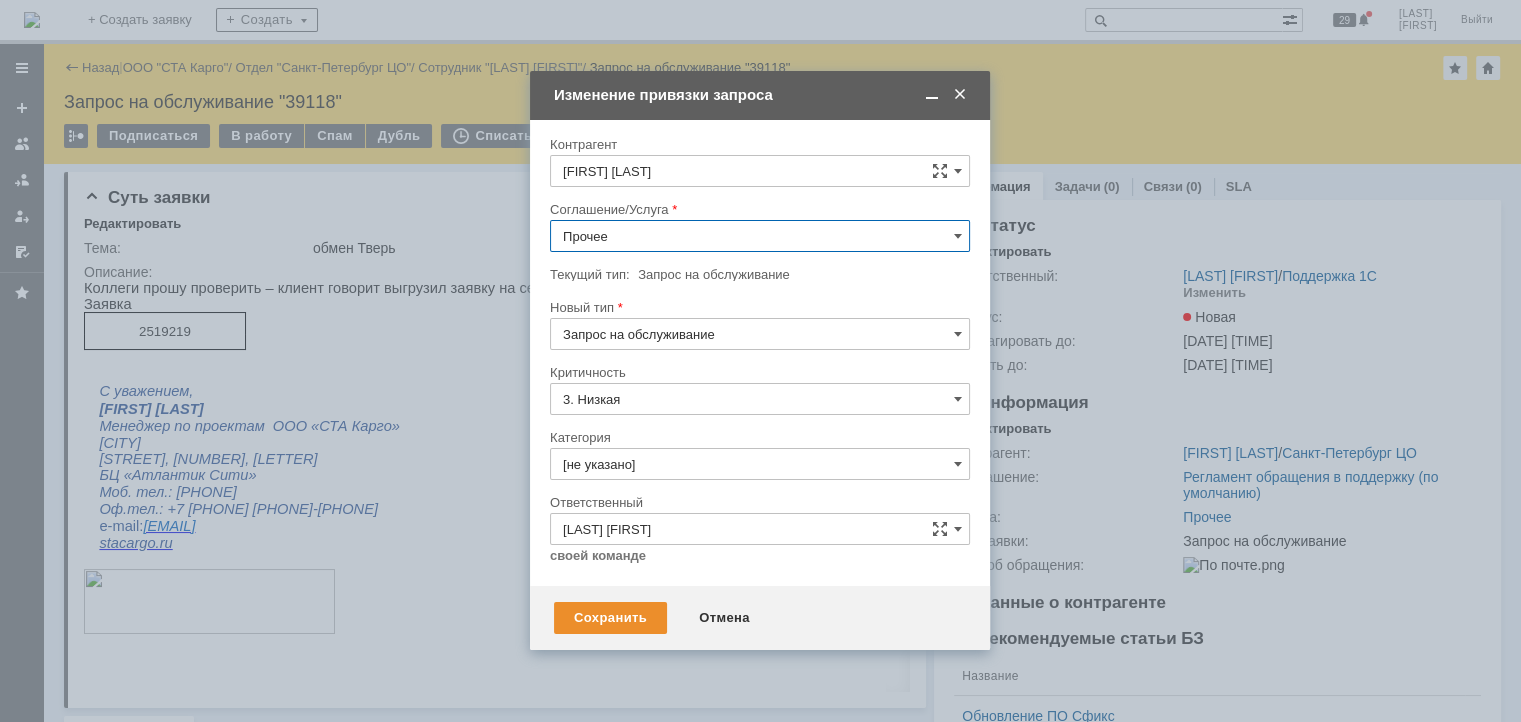 click on "WMS Обмены" at bounding box center [760, 354] 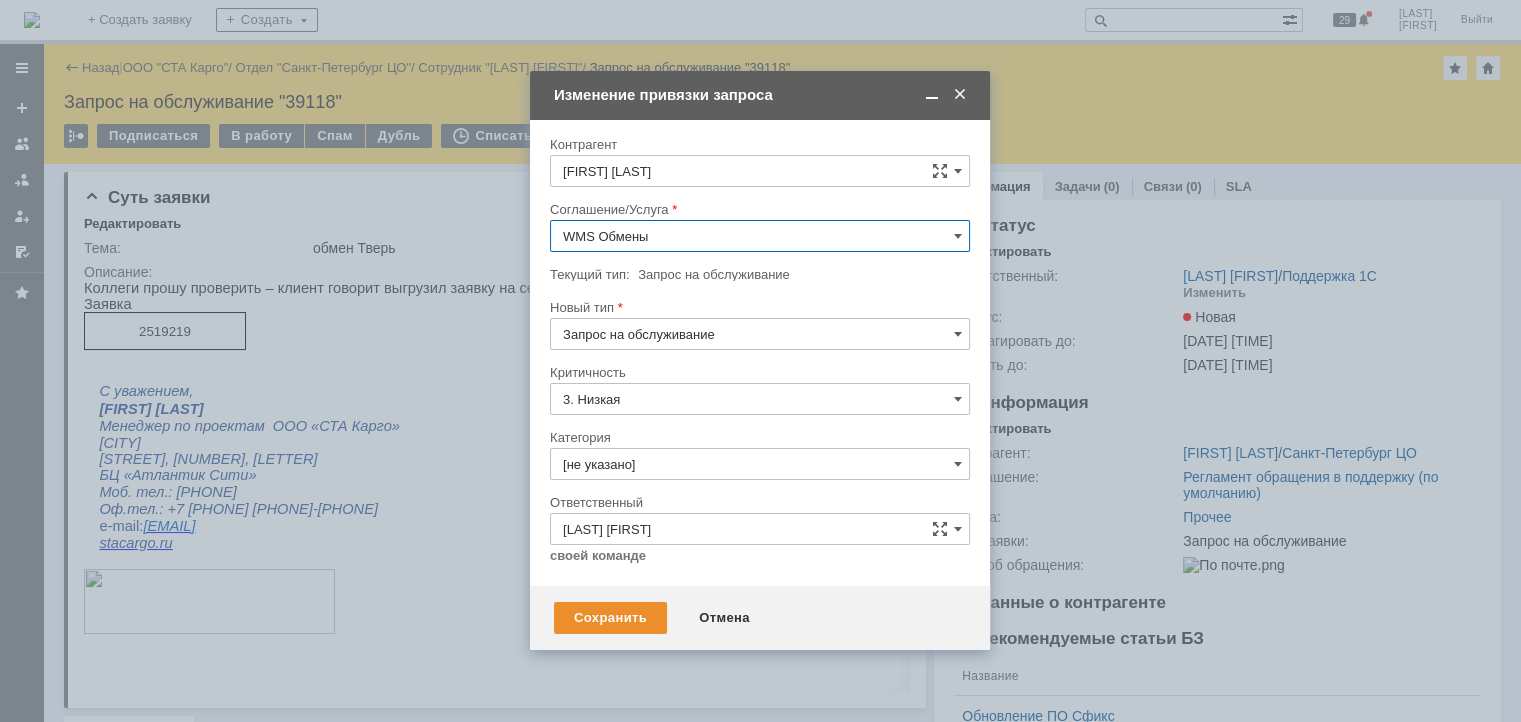 type on "WMS Обмены" 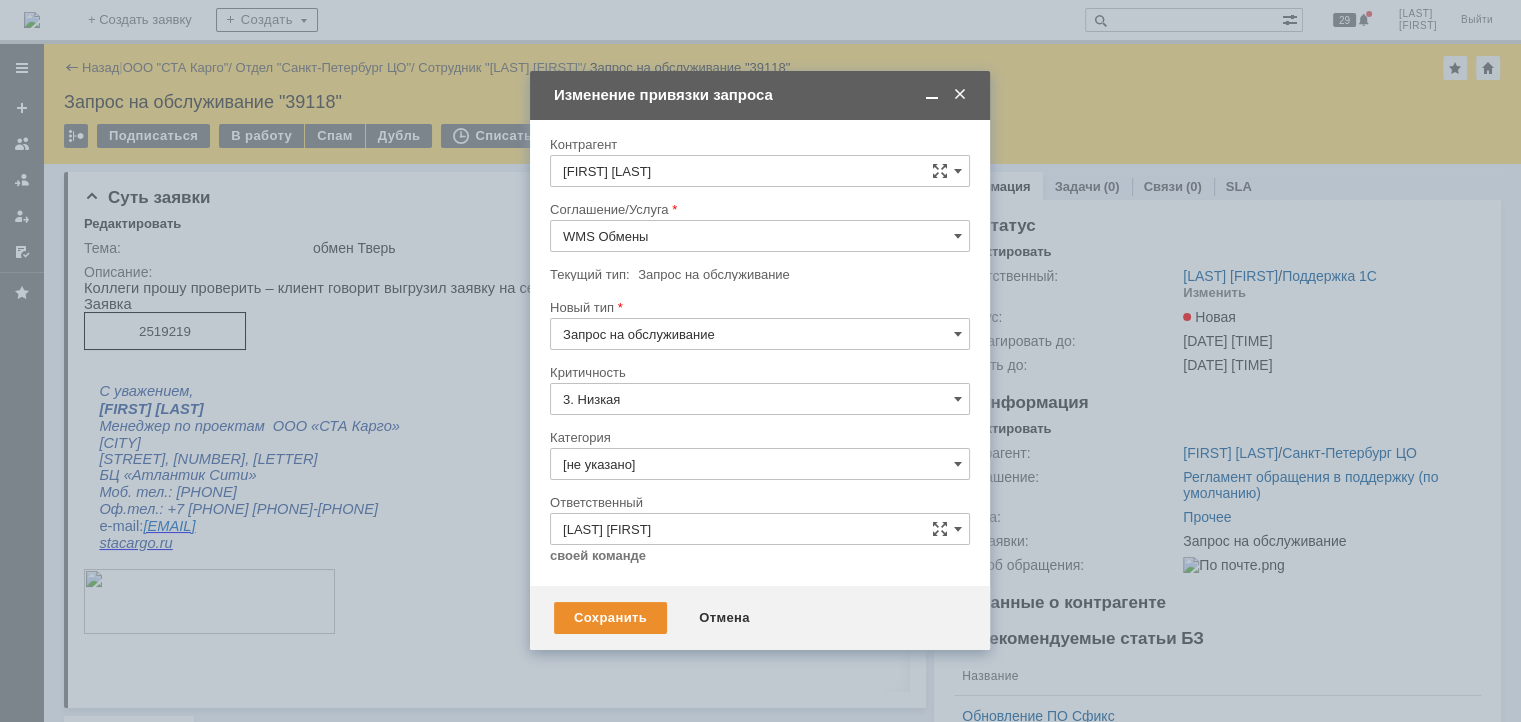 click on "Инцидент" at bounding box center [760, 437] 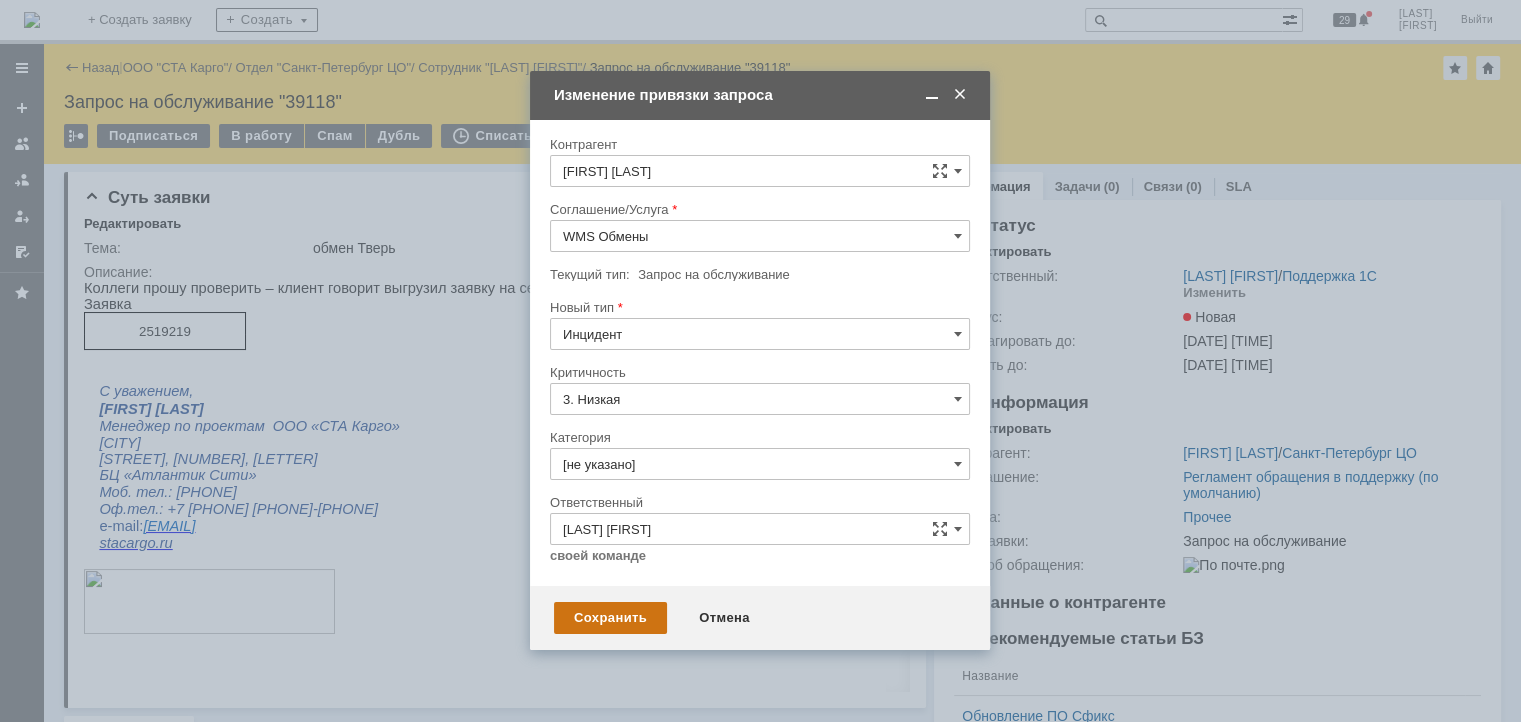 type on "Инцидент" 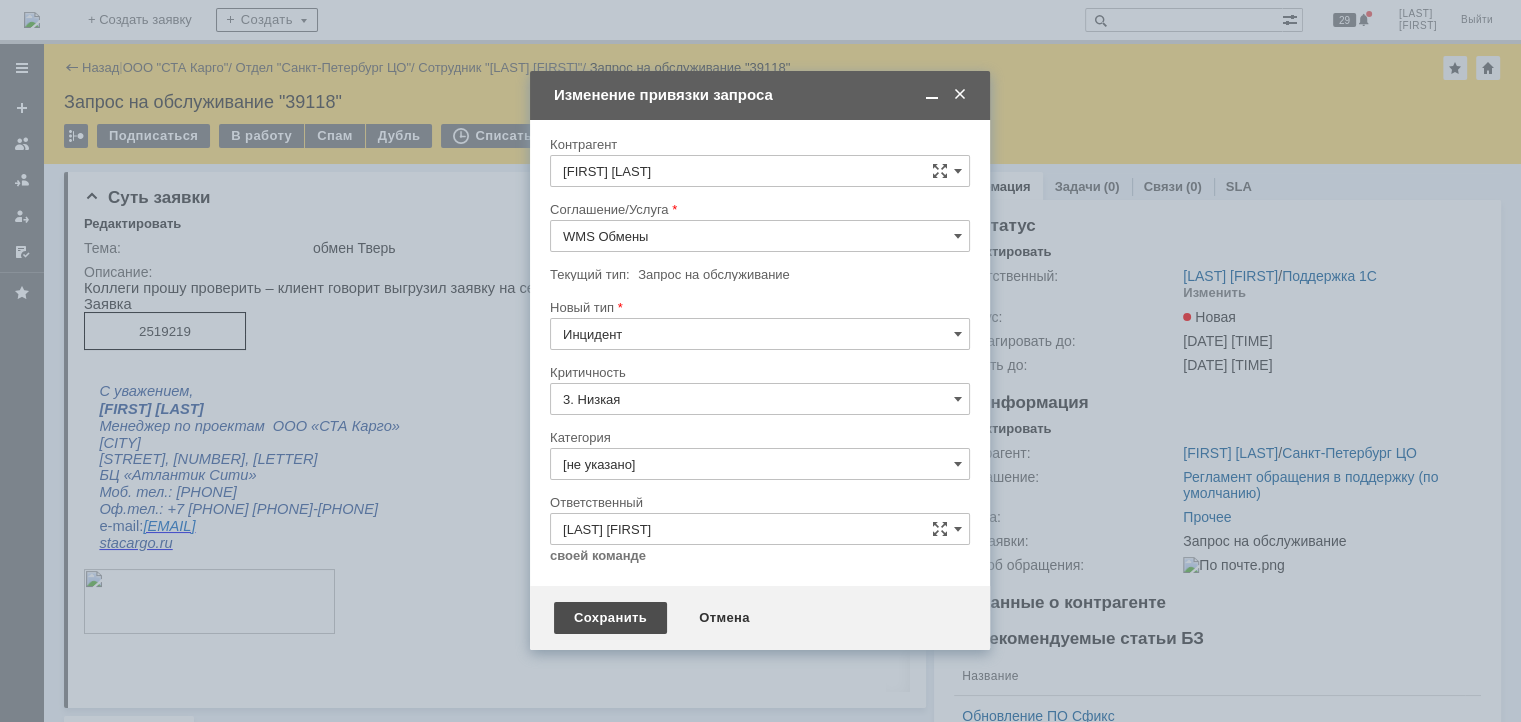 click on "Сохранить" at bounding box center (610, 618) 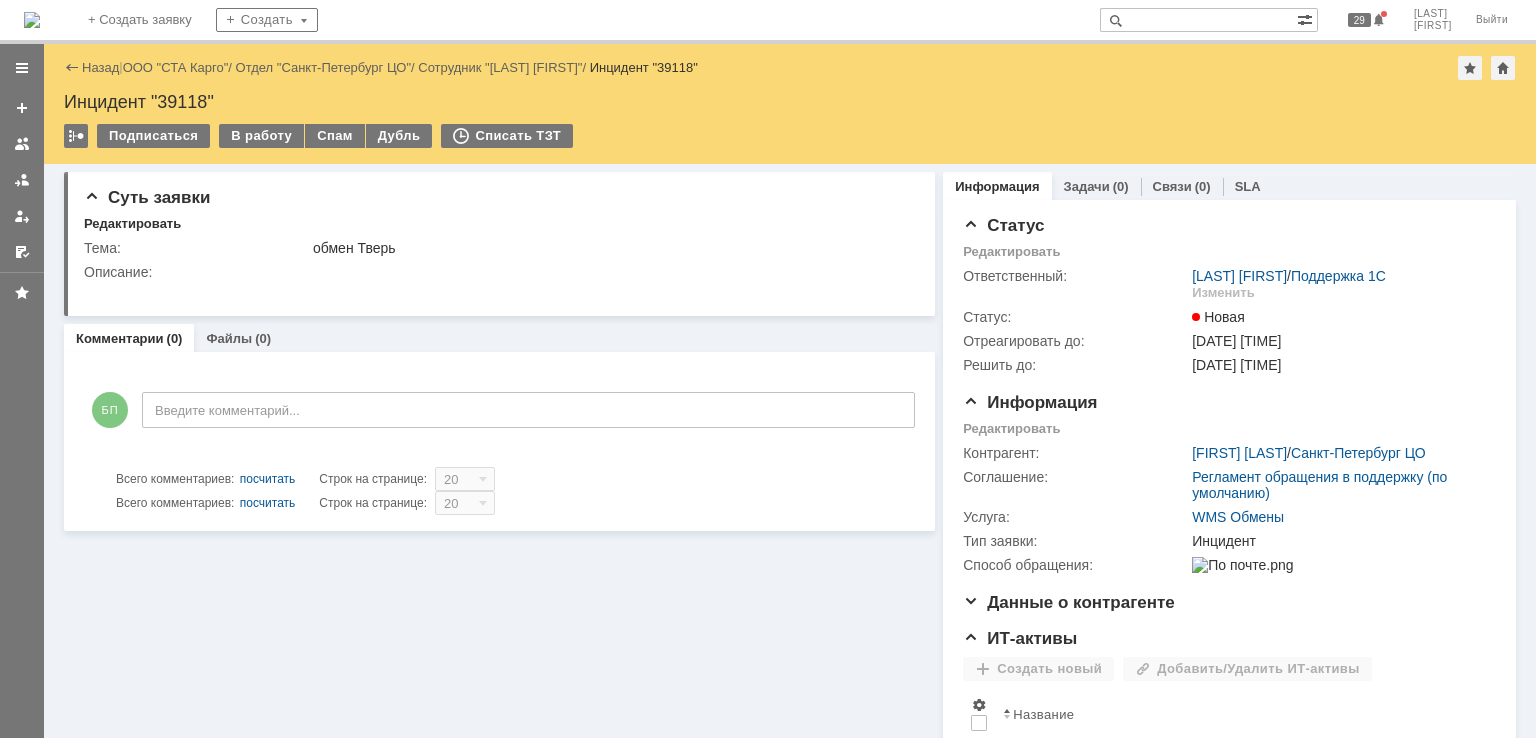 scroll, scrollTop: 0, scrollLeft: 0, axis: both 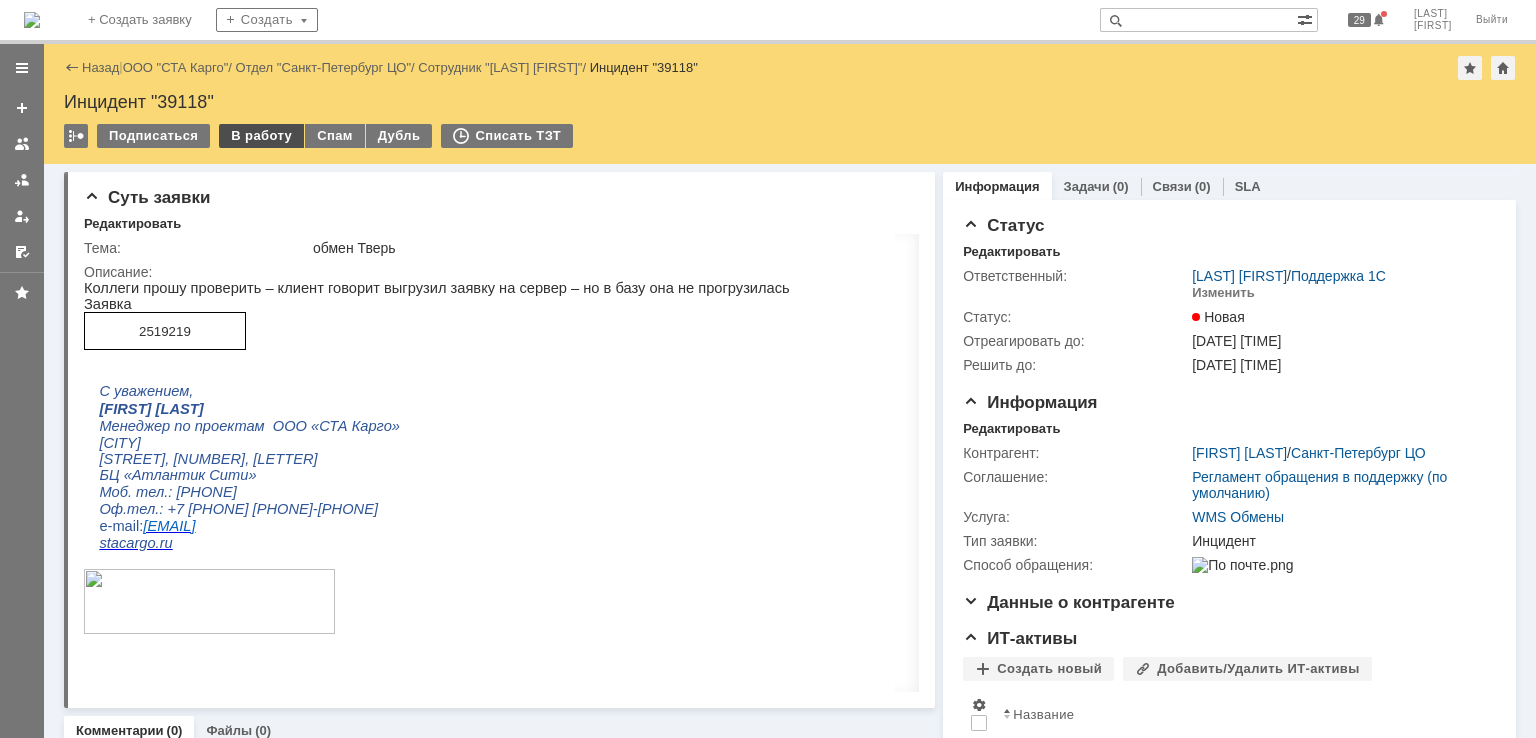 click on "В работу" at bounding box center [261, 136] 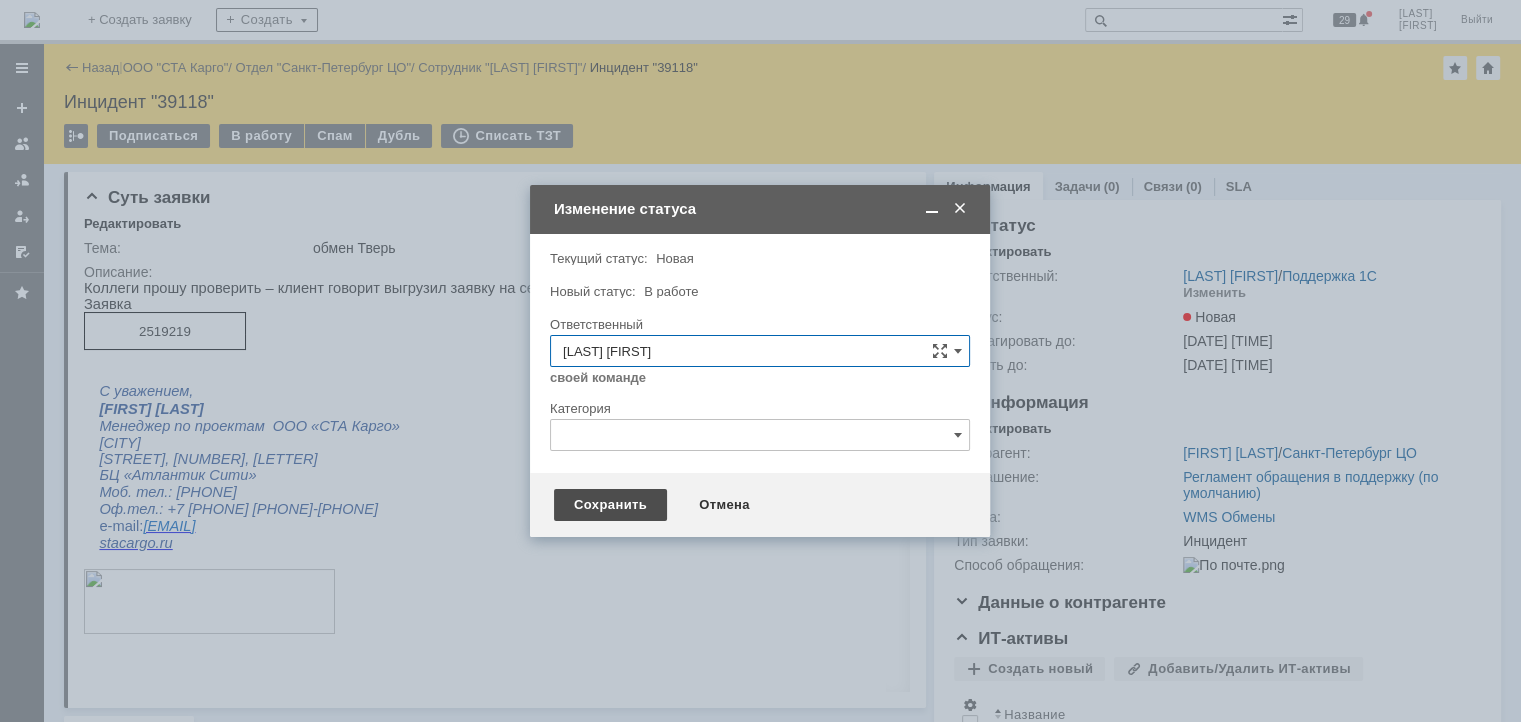 click on "Сохранить" at bounding box center (610, 505) 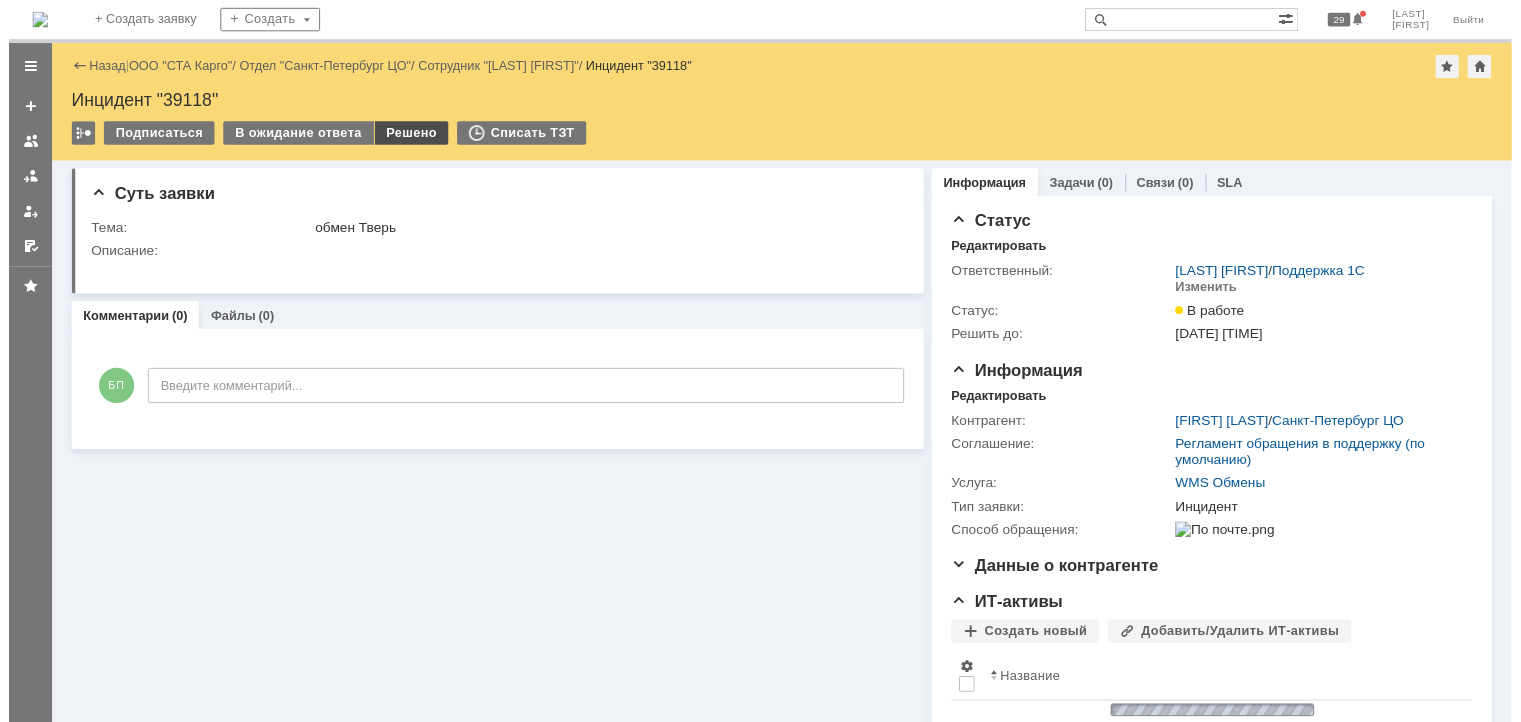 scroll, scrollTop: 0, scrollLeft: 0, axis: both 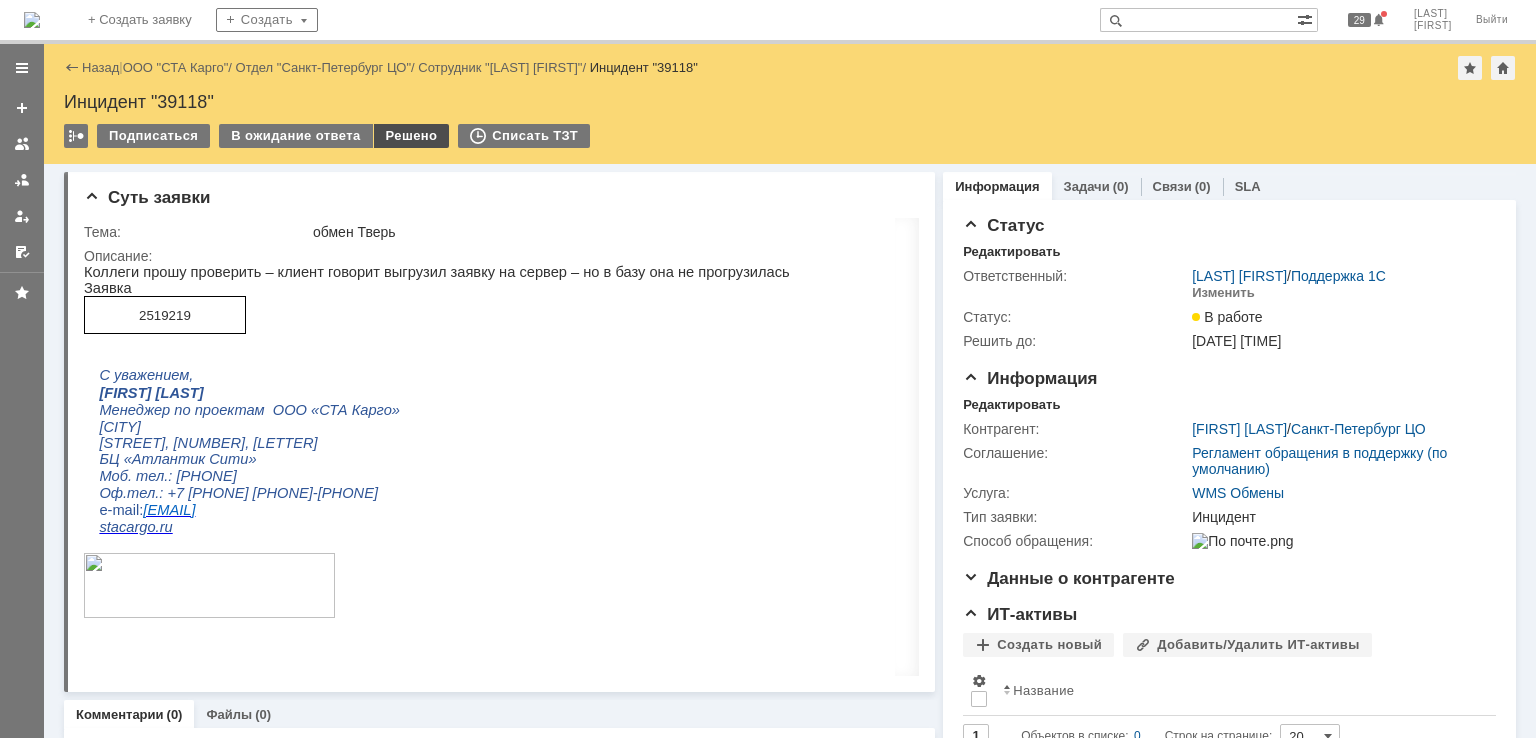 click on "Решено" at bounding box center (412, 136) 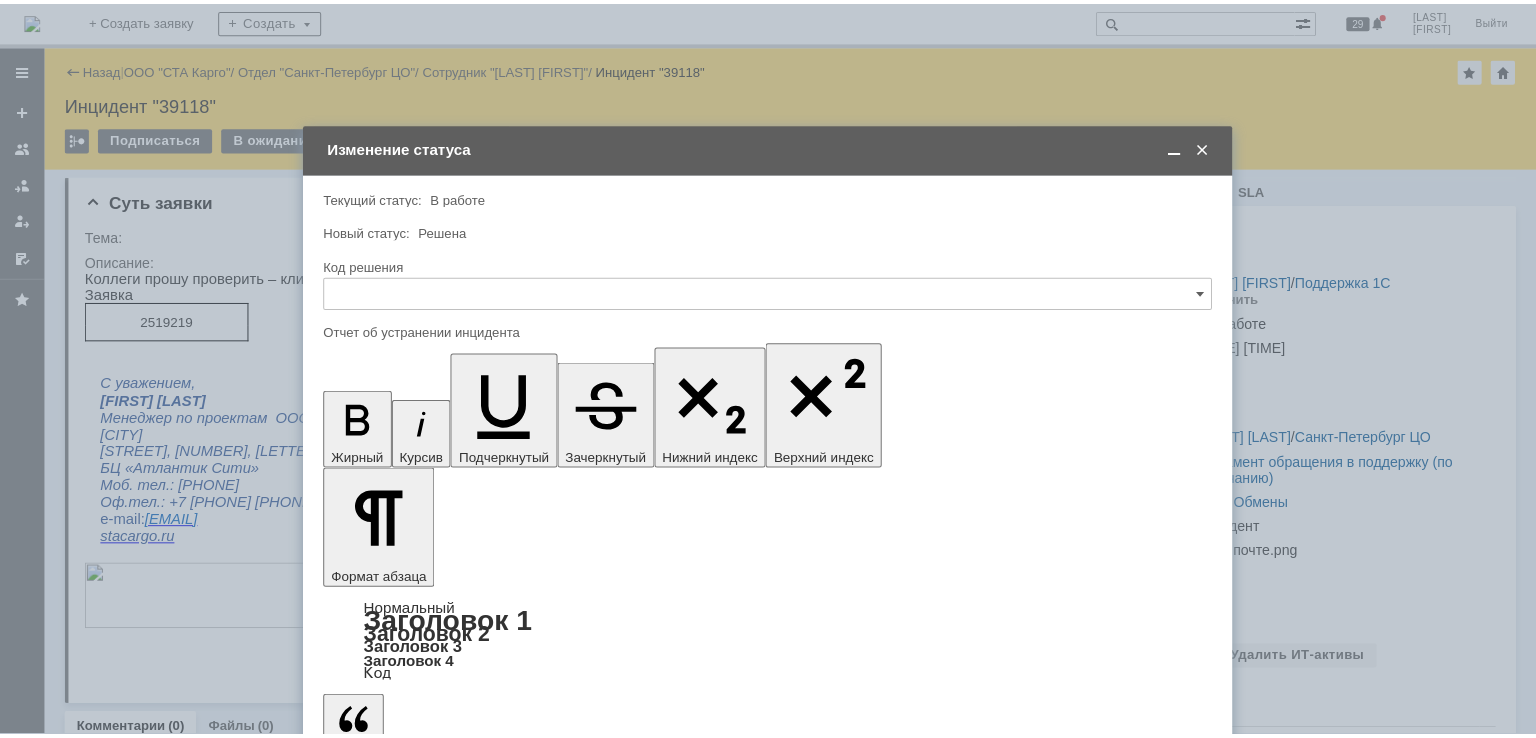 scroll, scrollTop: 0, scrollLeft: 0, axis: both 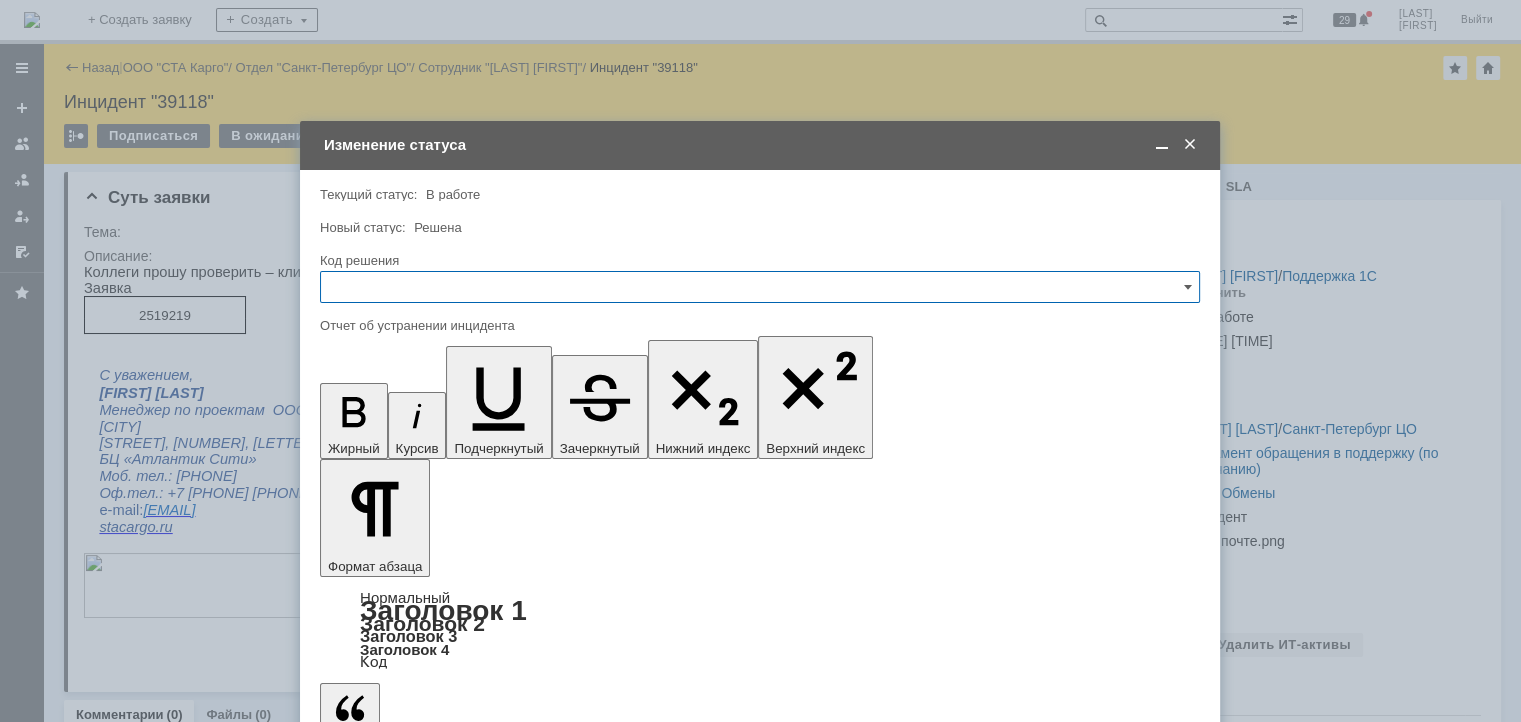 click at bounding box center [1190, 145] 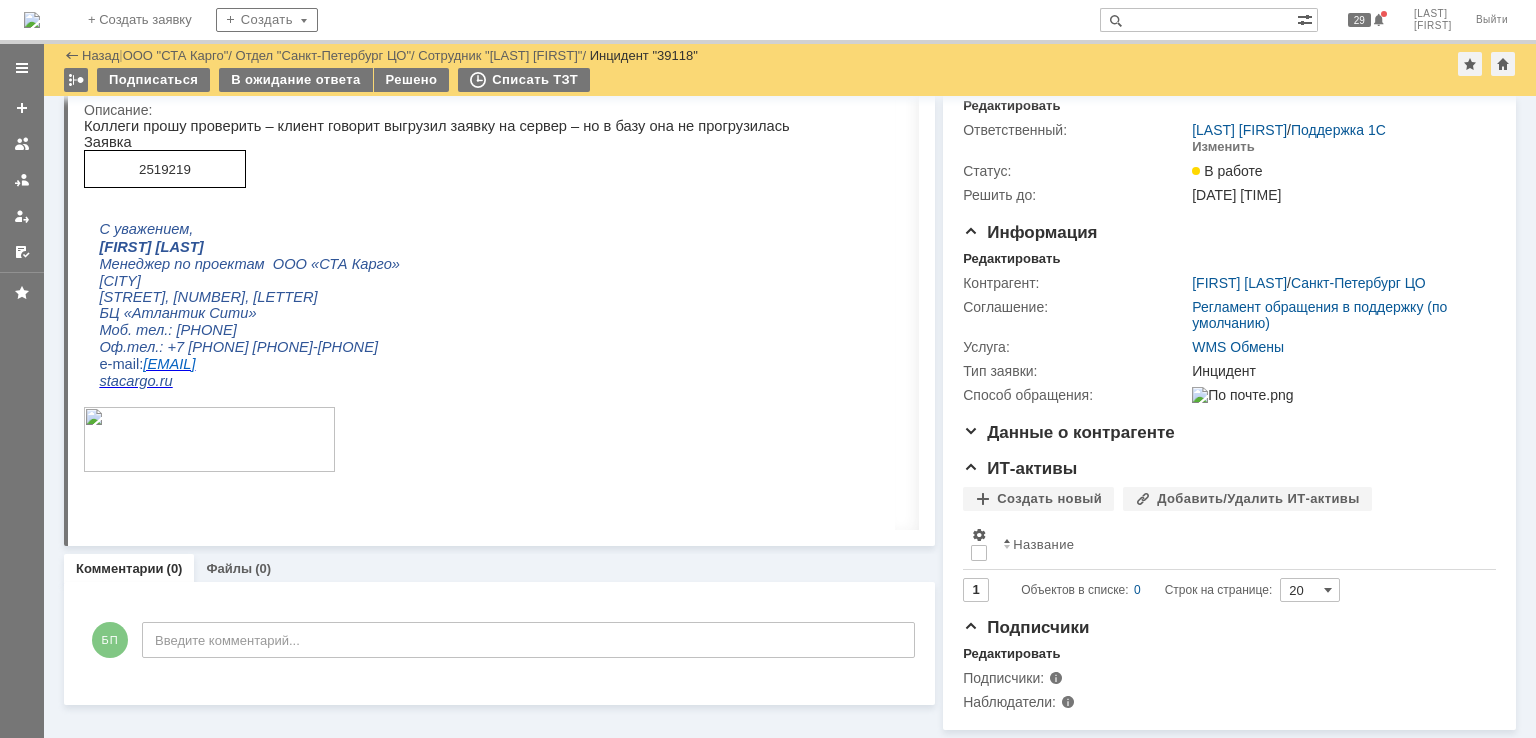 scroll, scrollTop: 92, scrollLeft: 0, axis: vertical 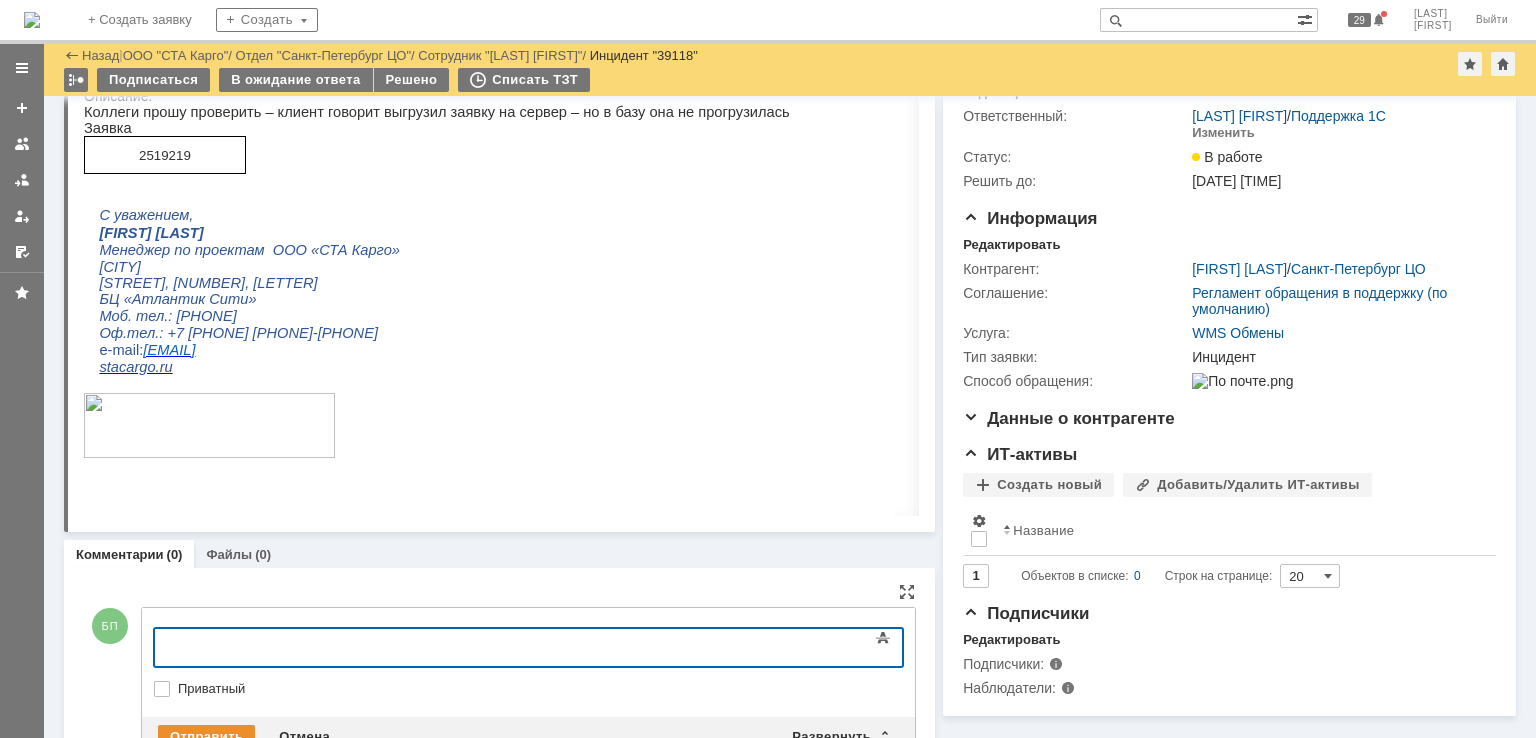 type 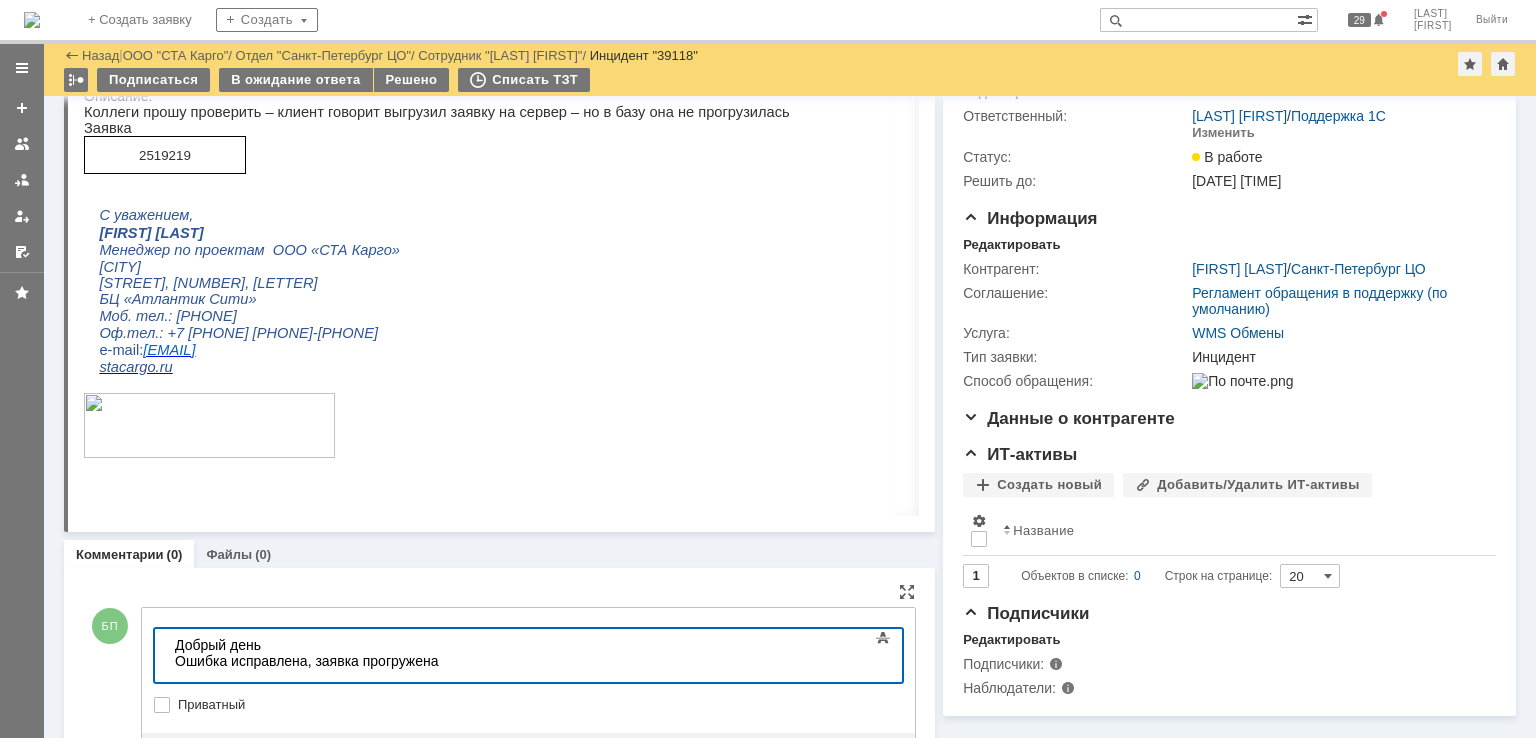 scroll, scrollTop: 174, scrollLeft: 0, axis: vertical 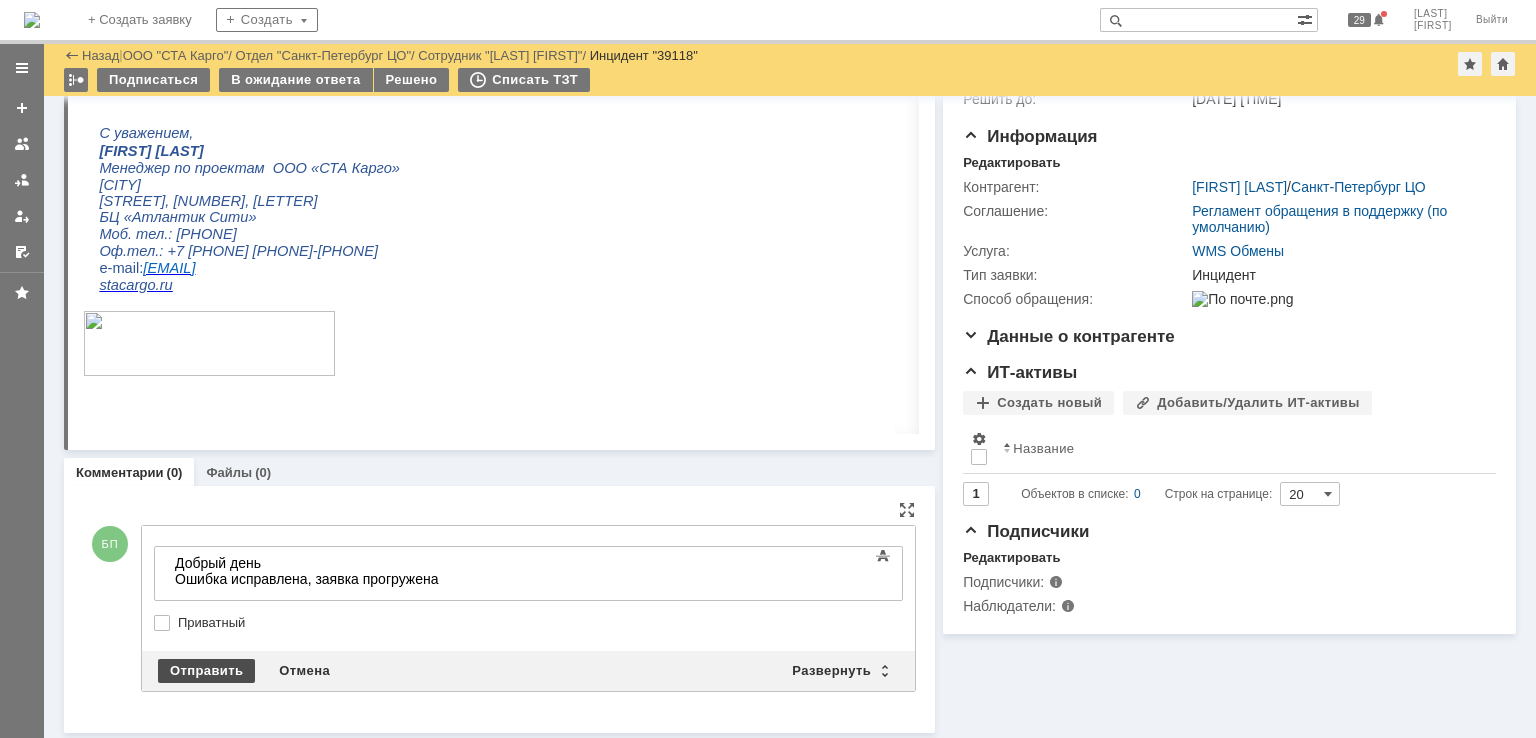 click on "Отправить" at bounding box center [206, 671] 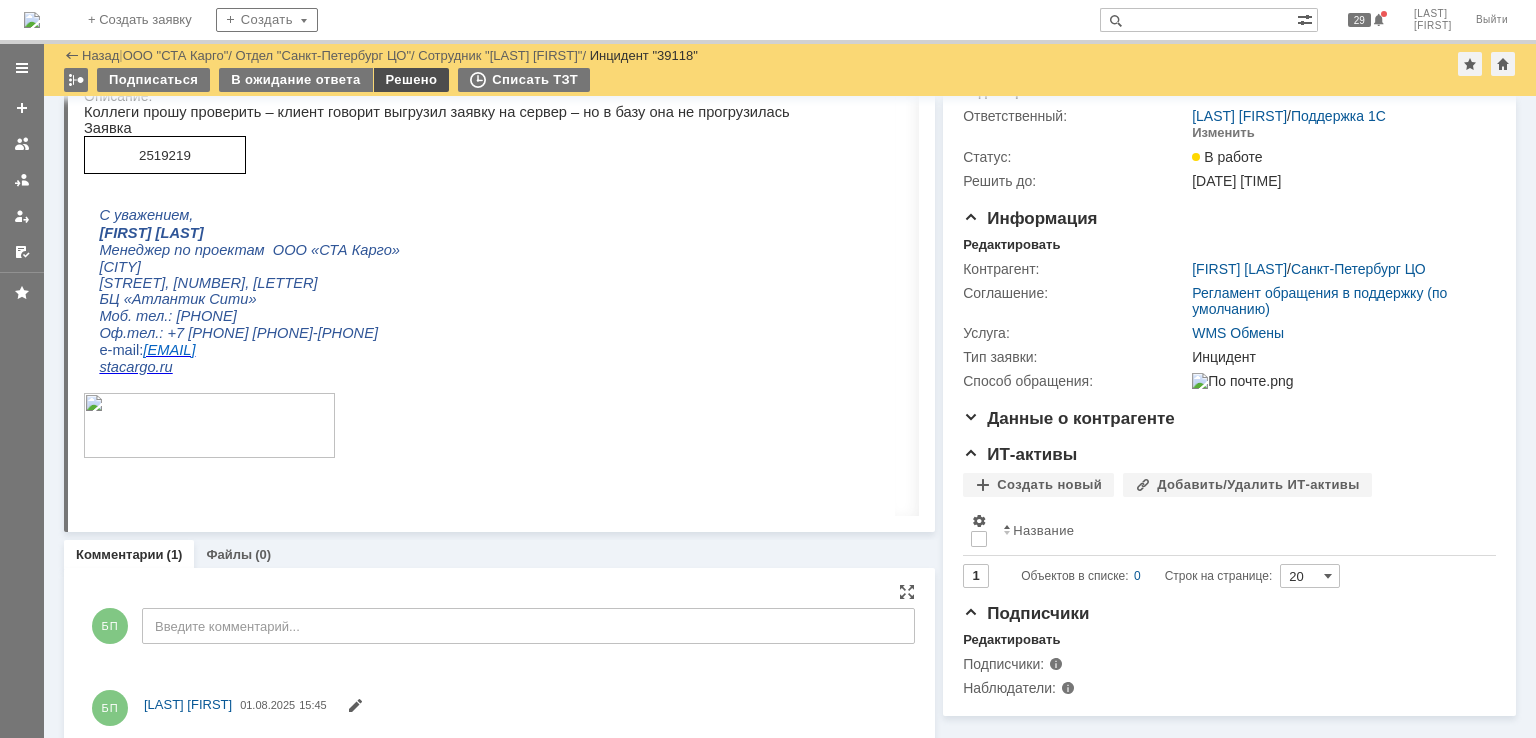 scroll, scrollTop: 158, scrollLeft: 0, axis: vertical 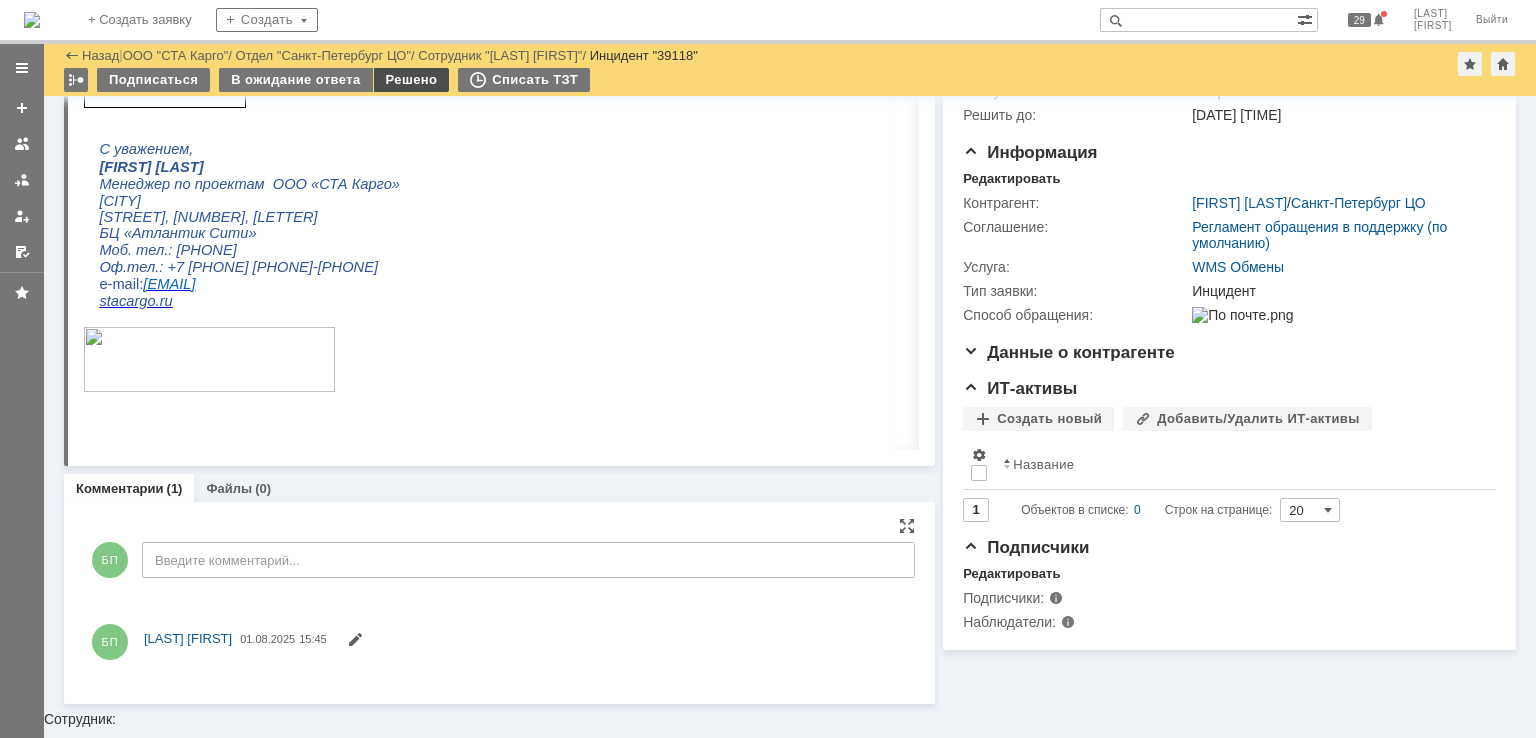 click on "Решено" at bounding box center [412, 80] 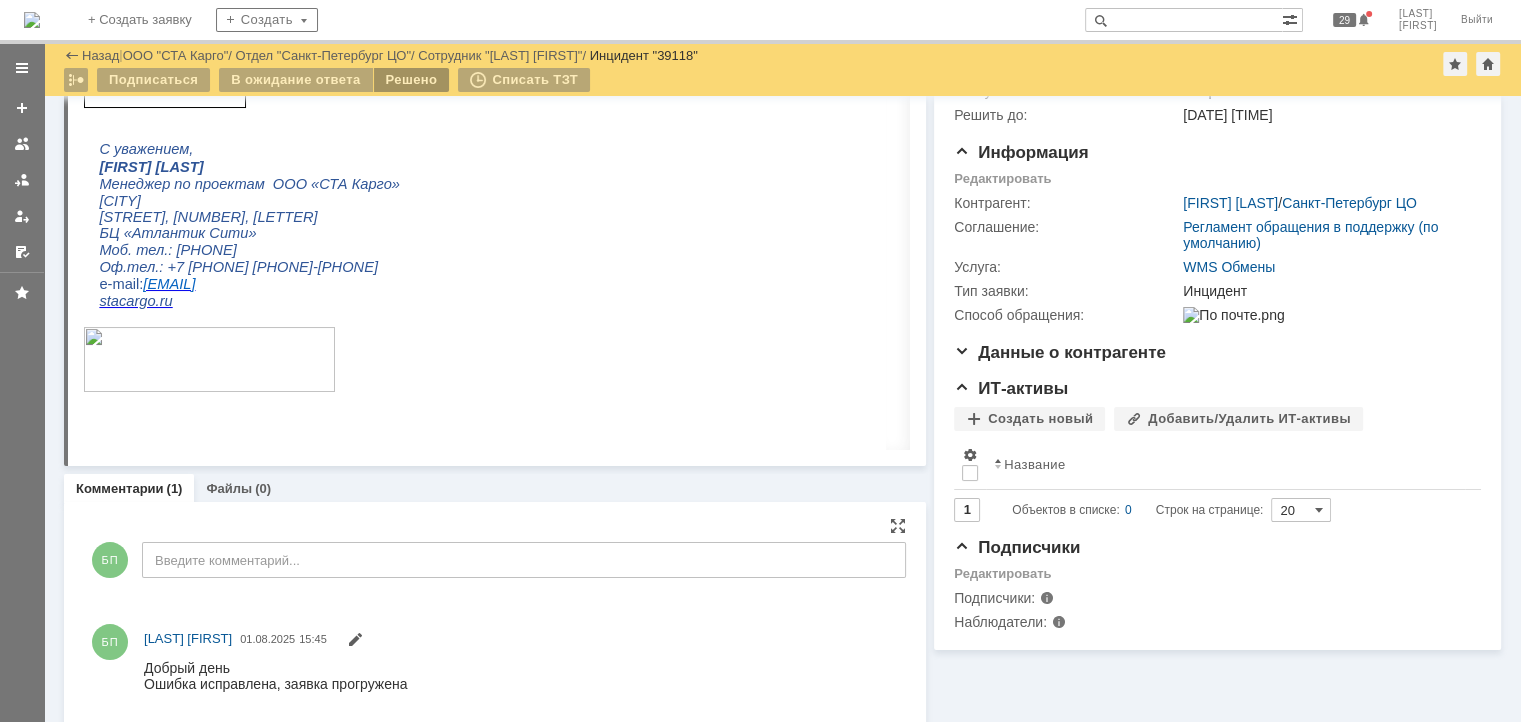 scroll, scrollTop: 173, scrollLeft: 0, axis: vertical 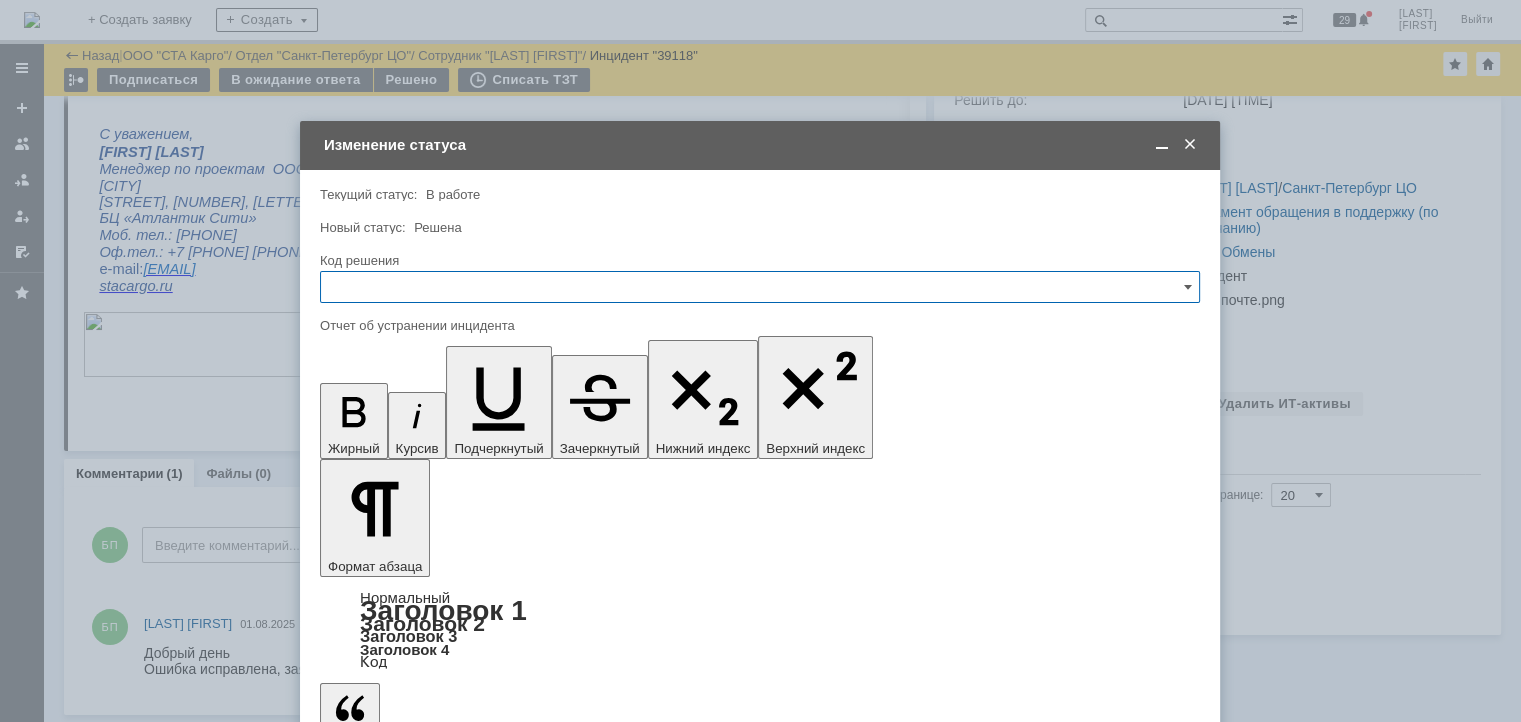 click at bounding box center (760, 287) 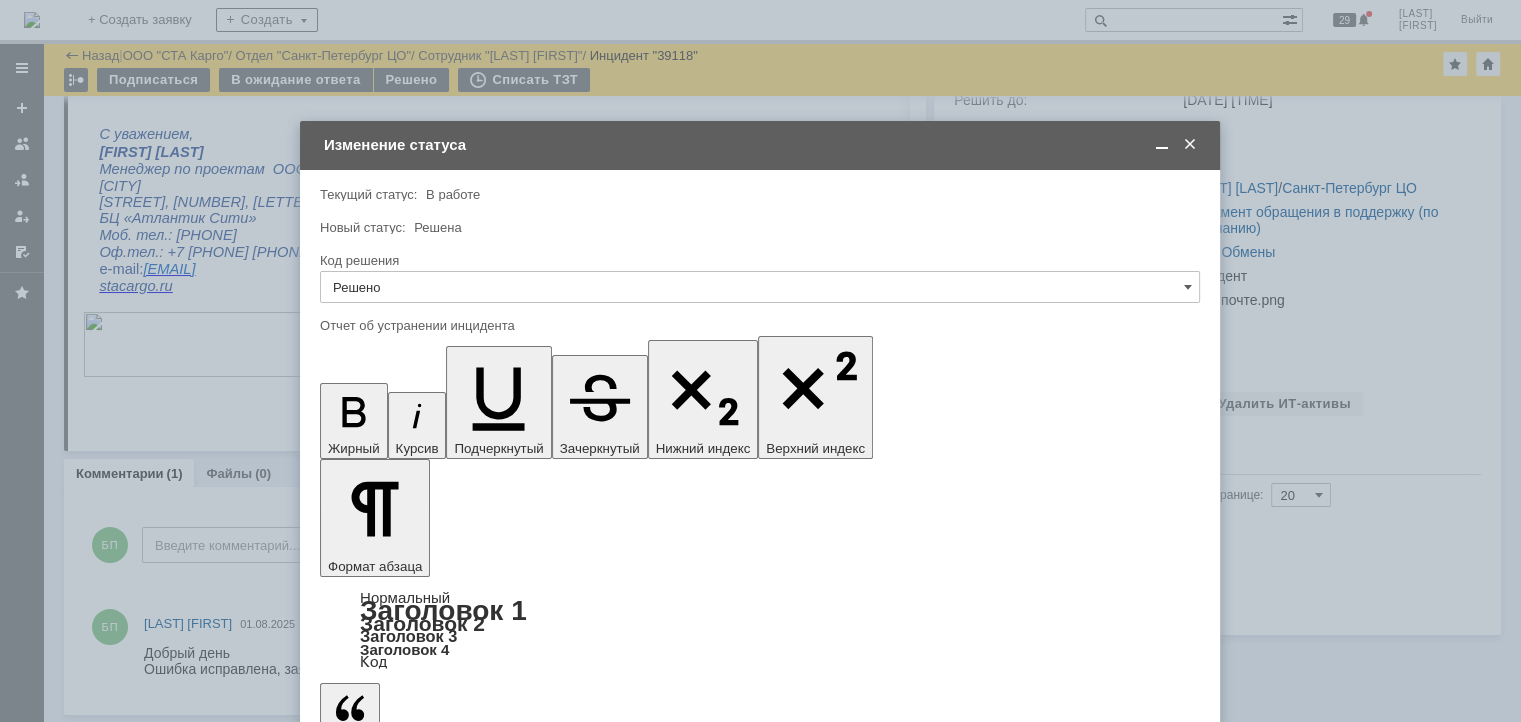 click at bounding box center (483, 5751) 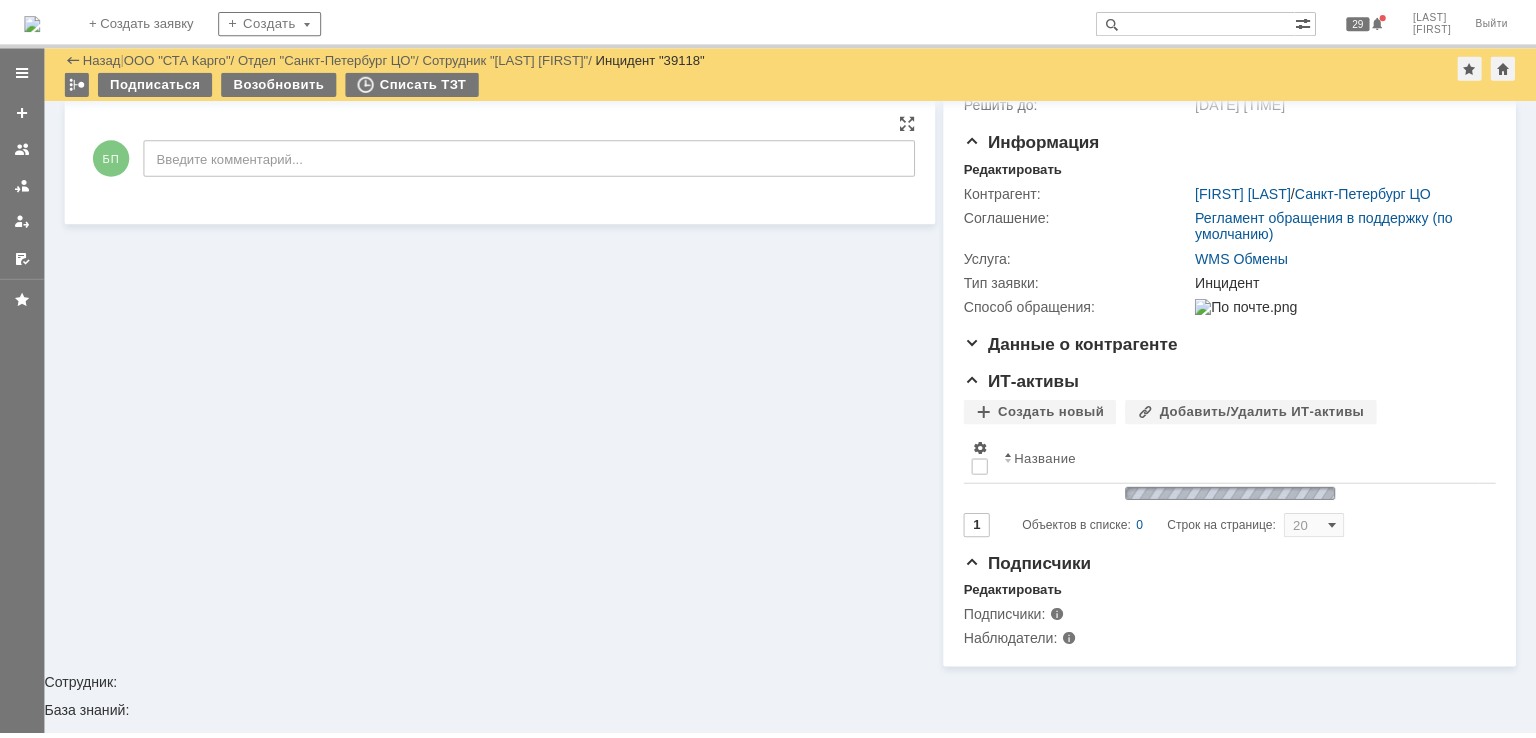 scroll, scrollTop: 9, scrollLeft: 0, axis: vertical 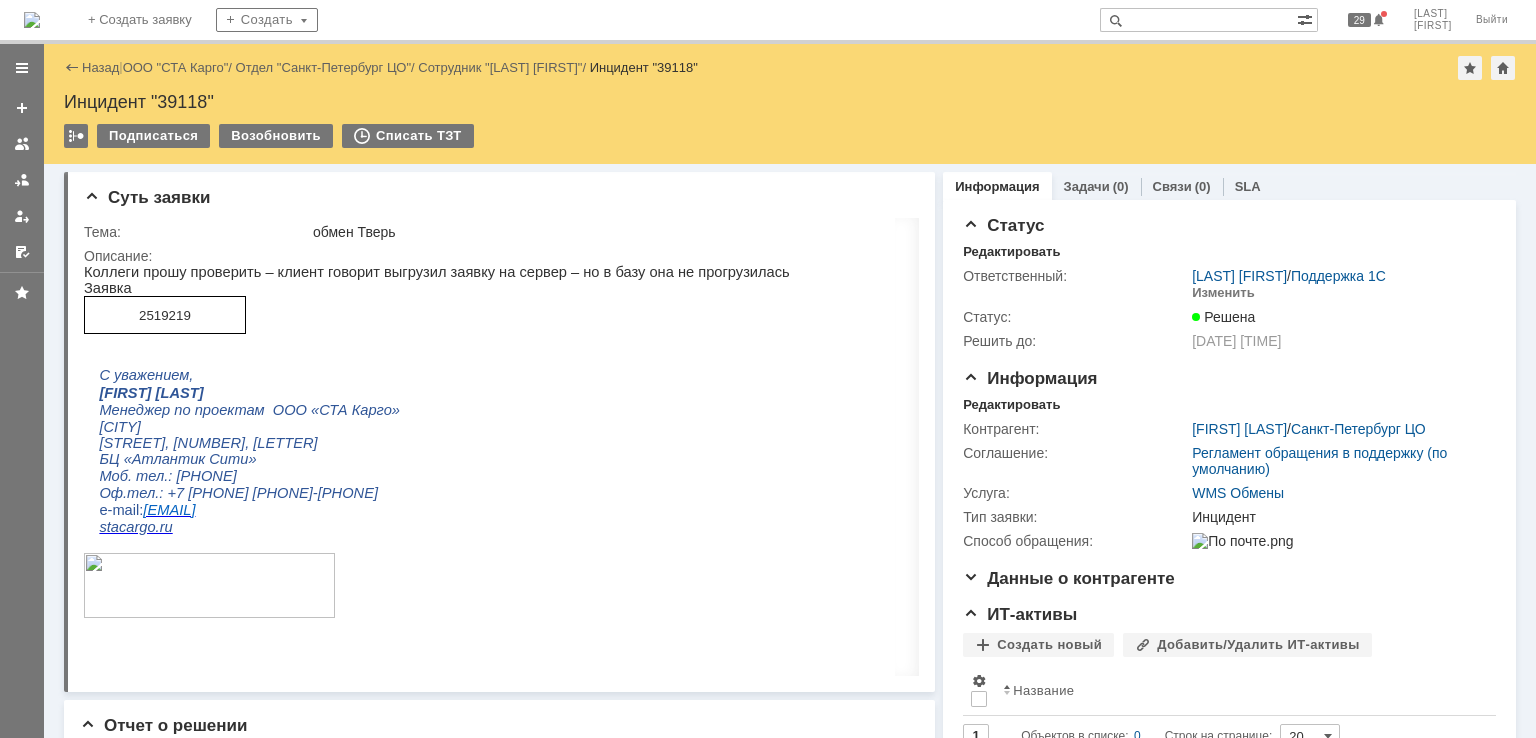 click on "ООО "СТА Карго"" at bounding box center (176, 67) 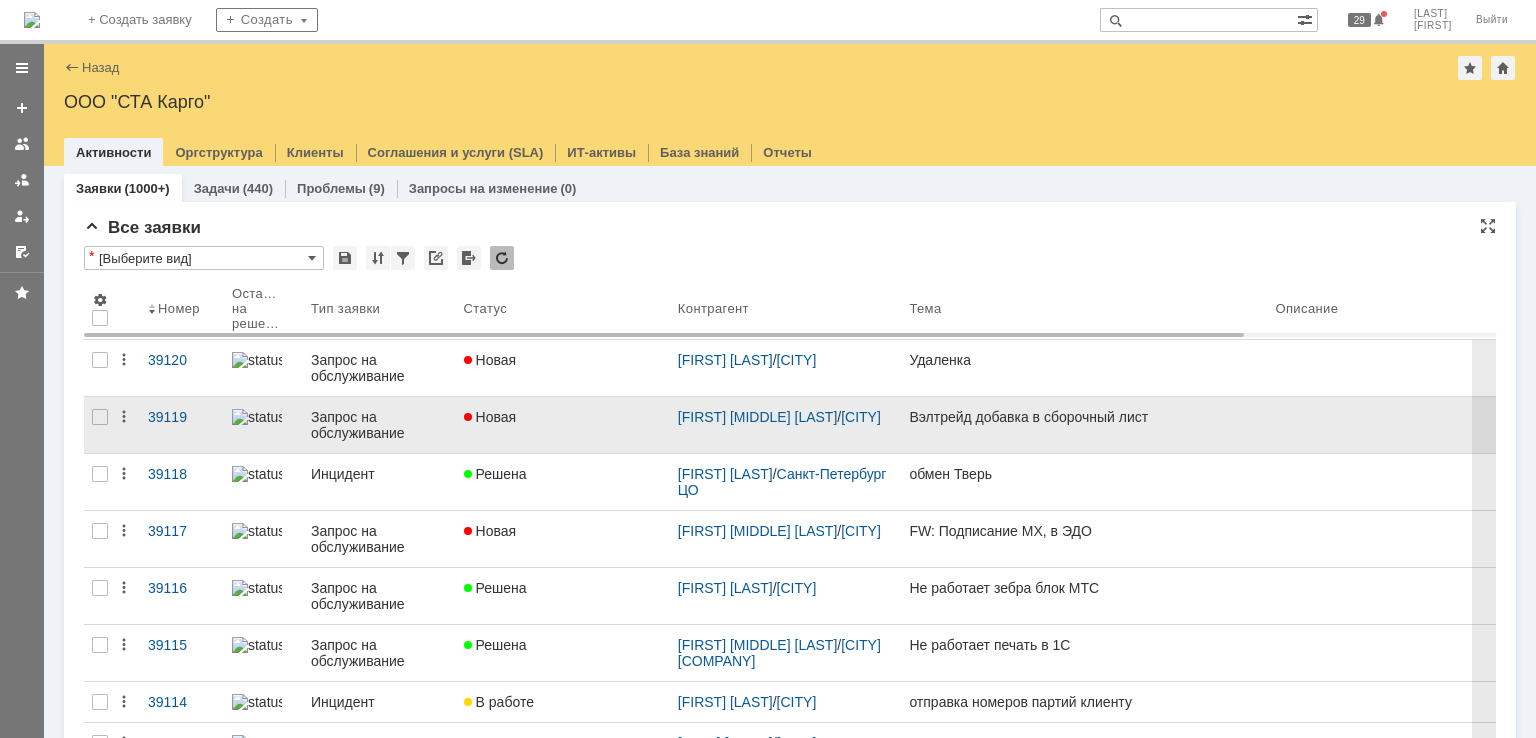 scroll, scrollTop: 0, scrollLeft: 0, axis: both 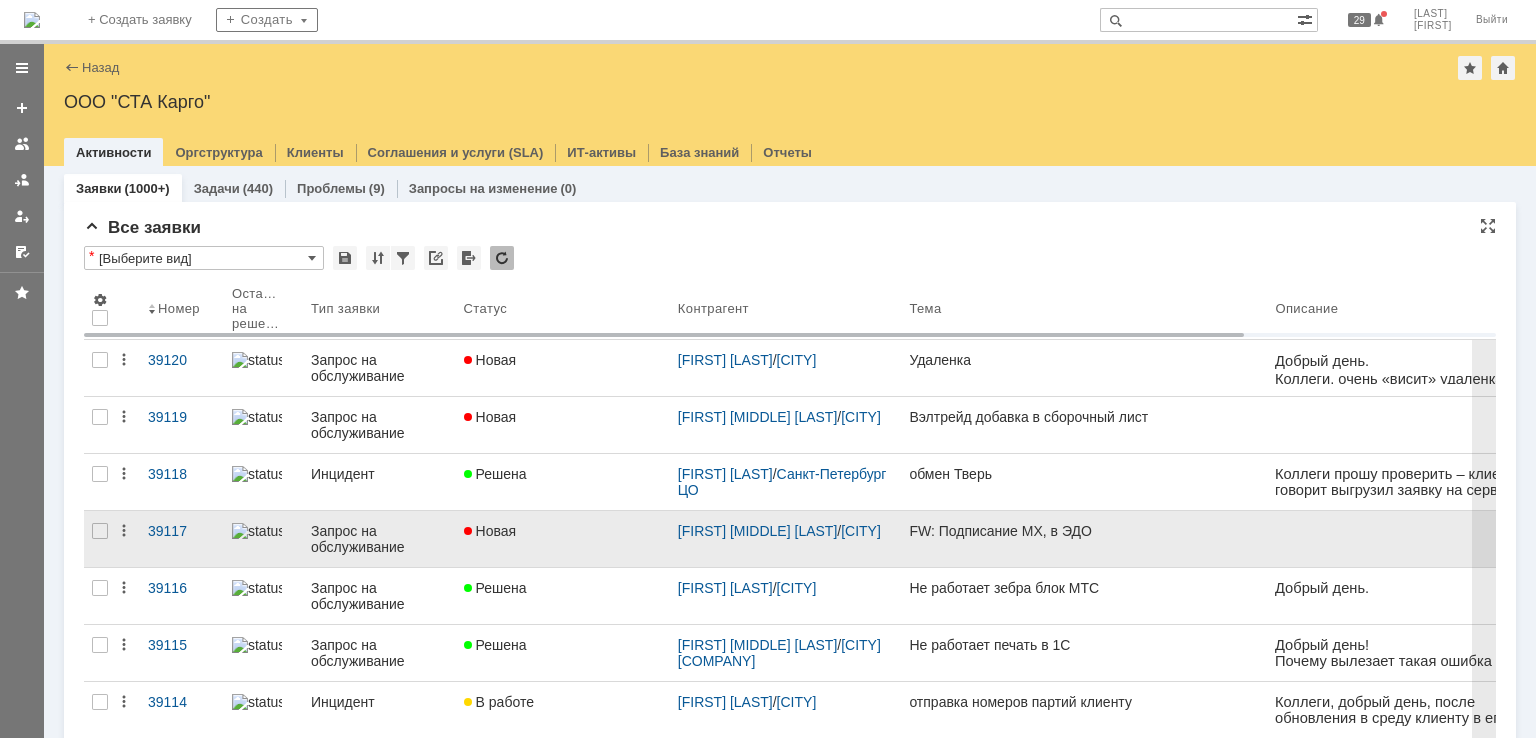 click on "Новая" at bounding box center (563, 531) 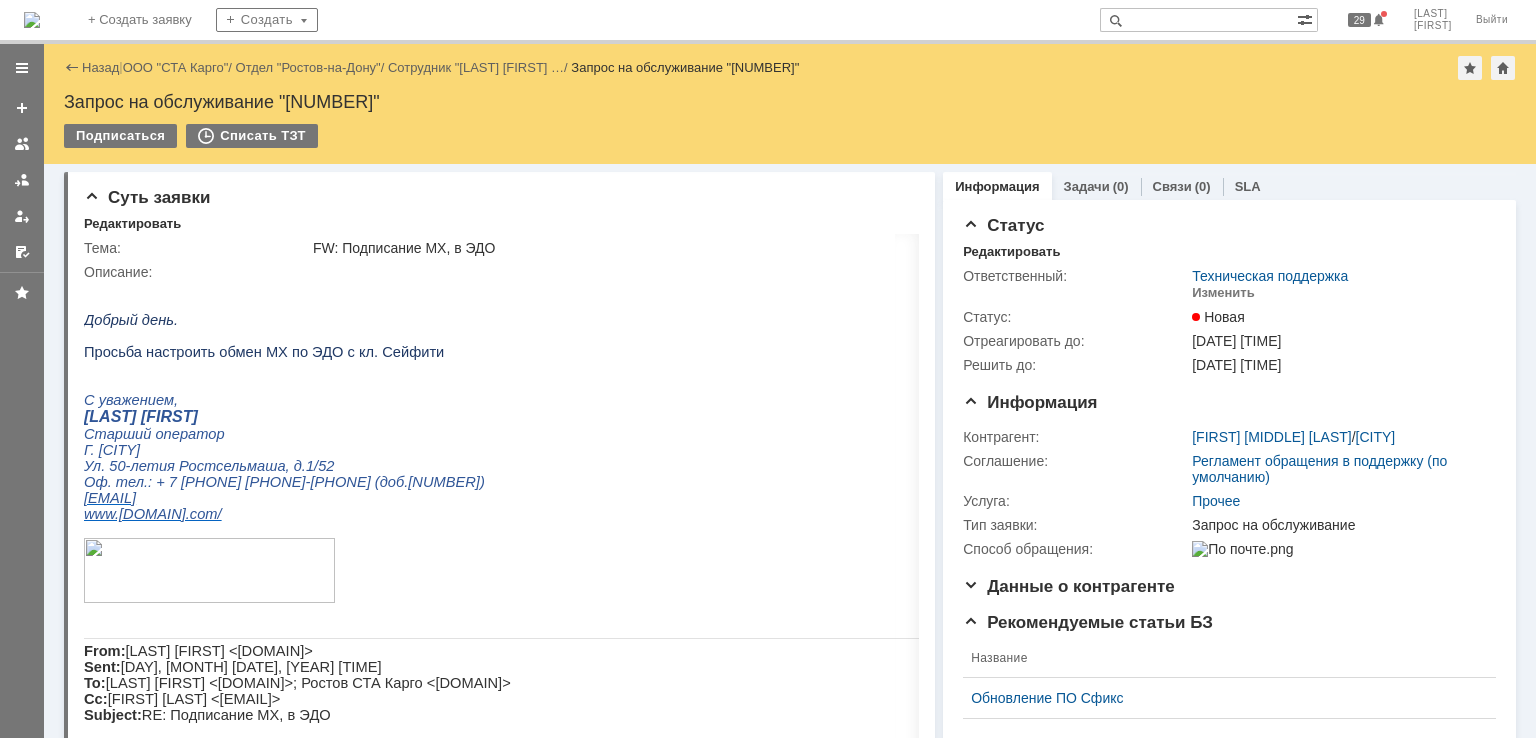 click on "Назад   |   ООО "СТА Карго"  /   Отдел "[CITY]"  /   Сотрудник "[LAST] [FIRST] …  /   Запрос на обслуживание "[NUMBER]"" at bounding box center [790, 68] 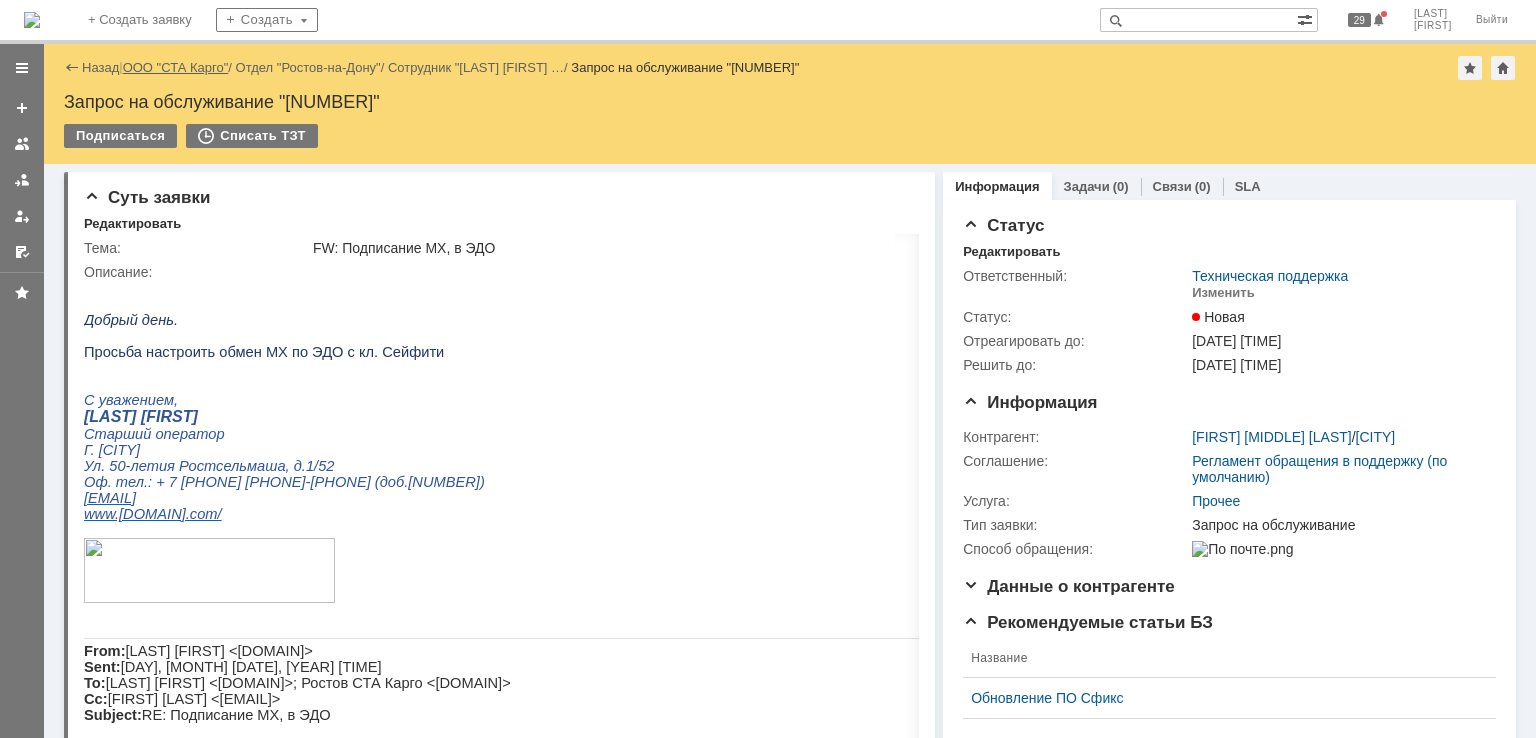 click on "ООО "СТА Карго"" at bounding box center (176, 67) 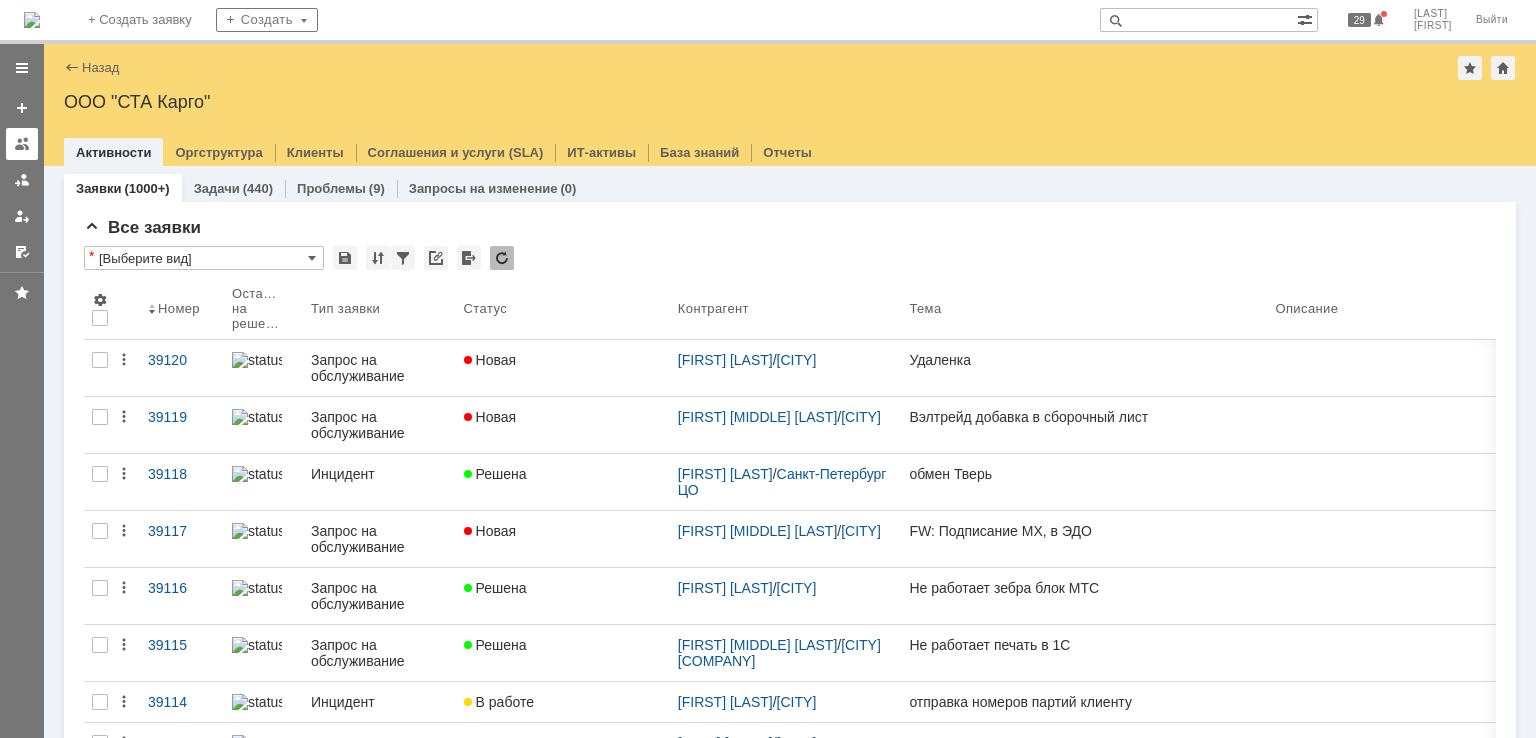 click at bounding box center (22, 144) 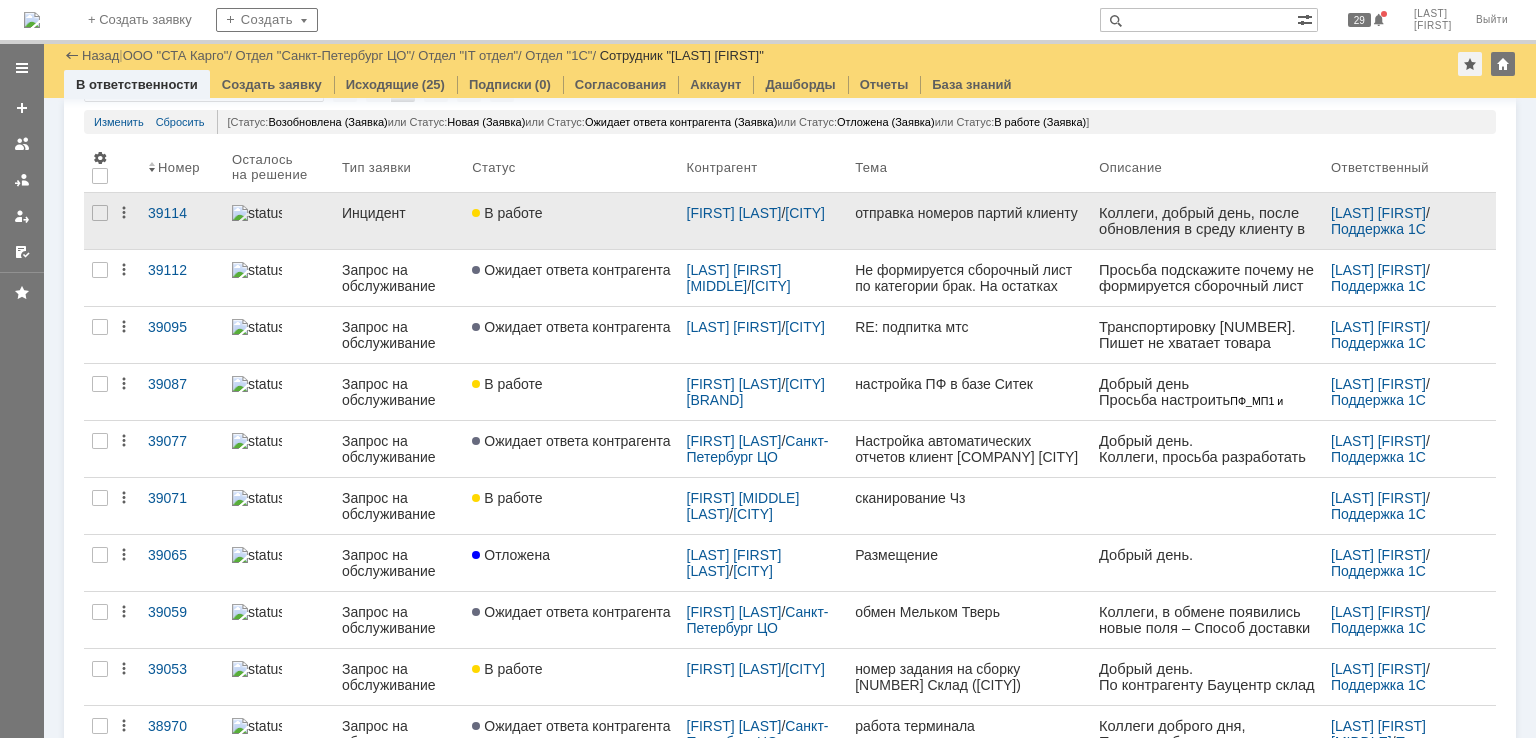 click on "В работе" at bounding box center (571, 221) 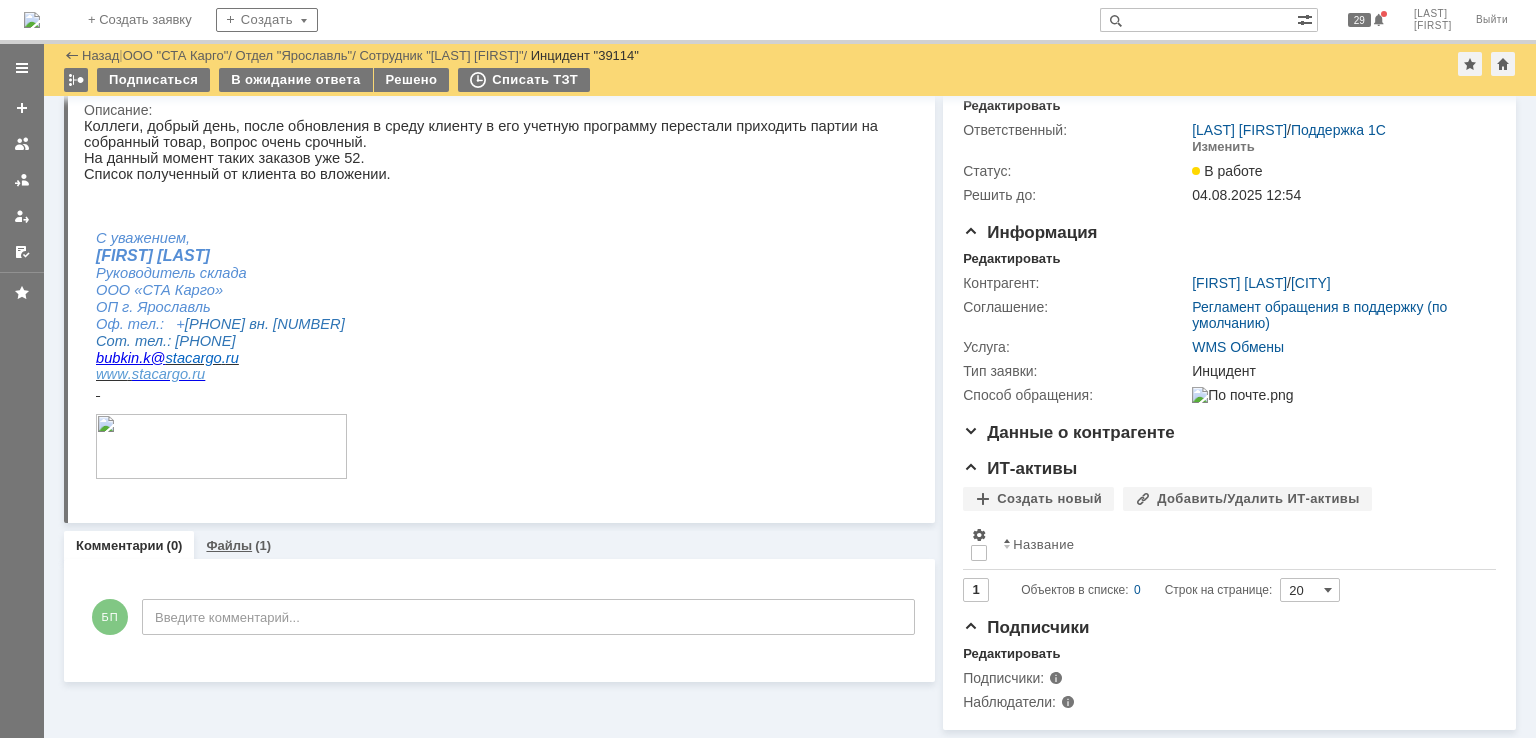 click on "Файлы (1)" at bounding box center [238, 545] 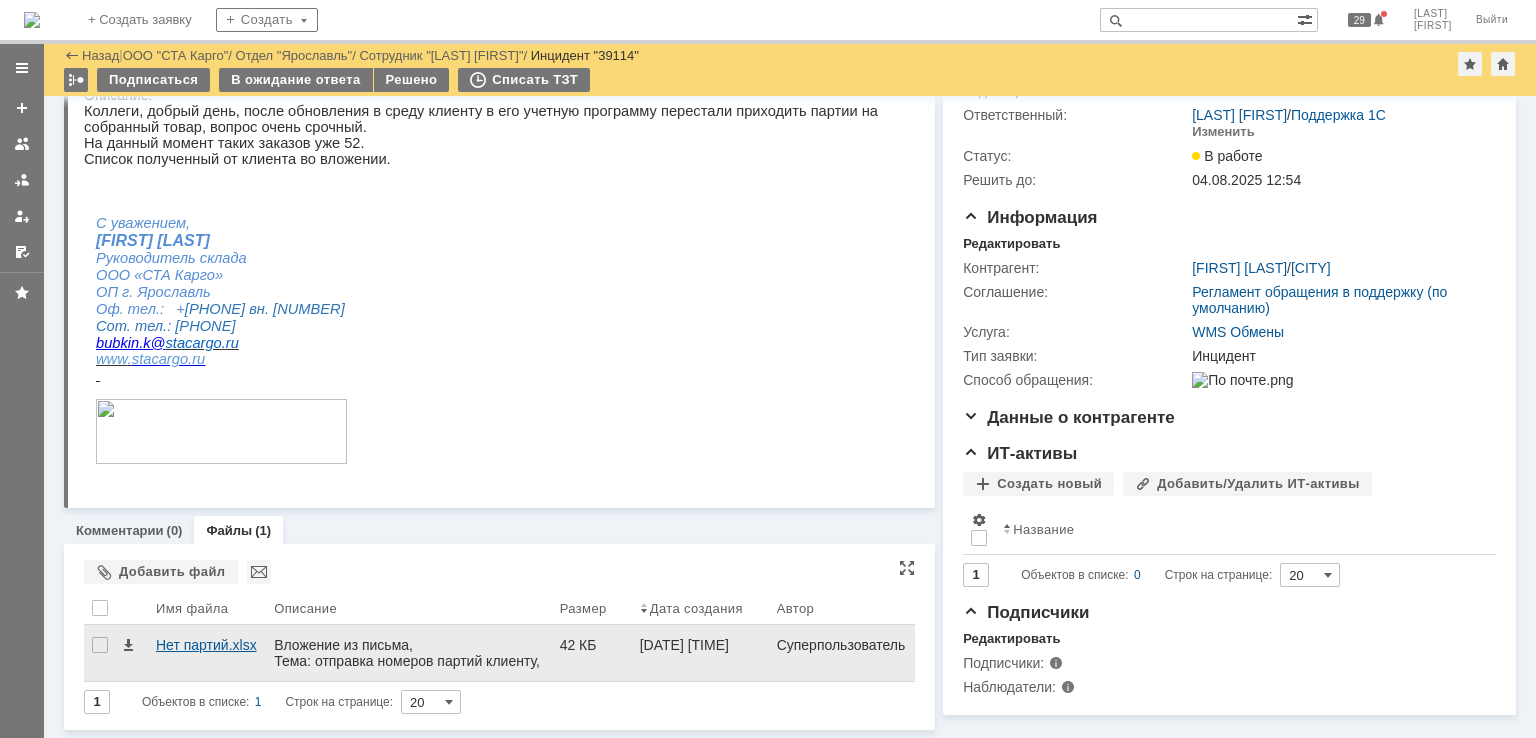 click on "Нет партий.xlsx" at bounding box center (207, 645) 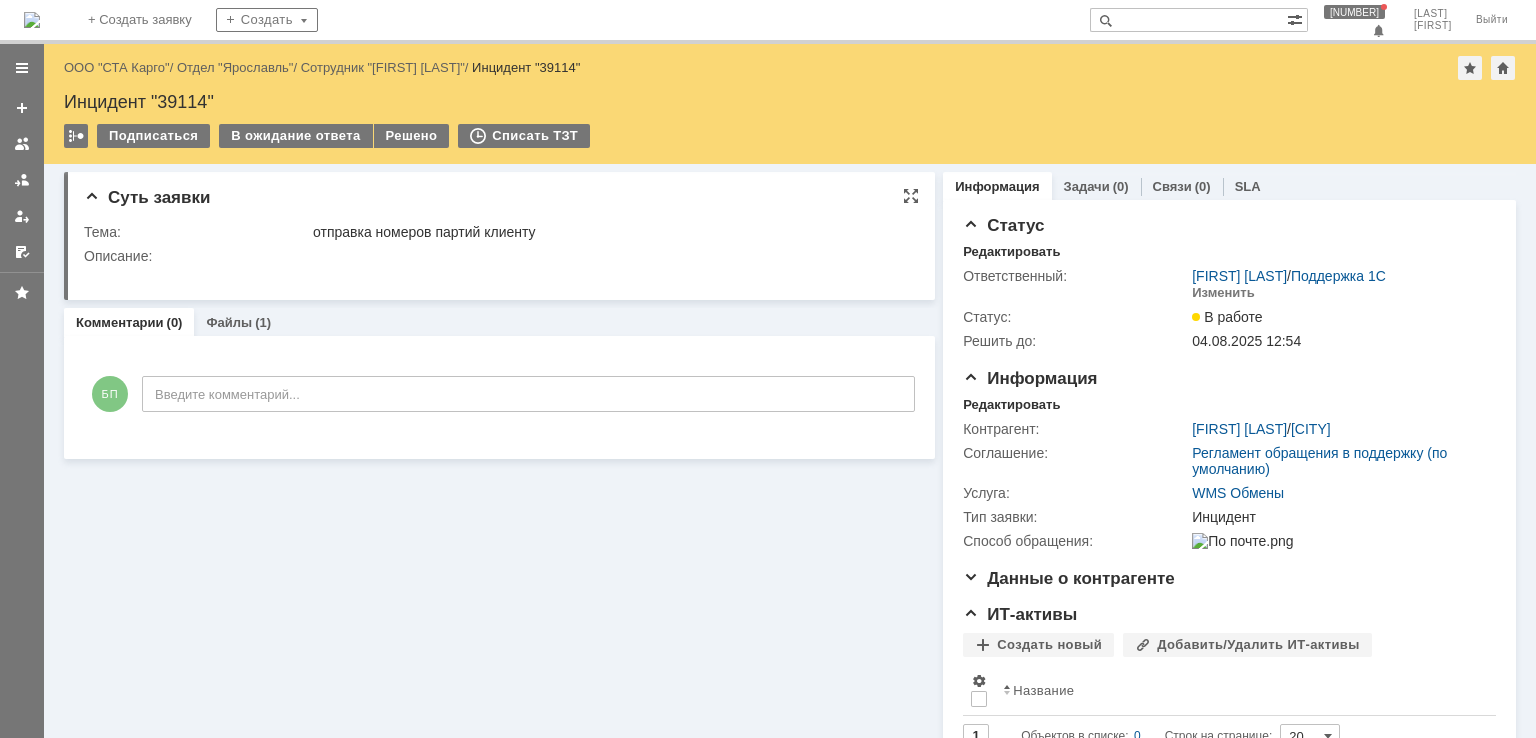 scroll, scrollTop: 0, scrollLeft: 0, axis: both 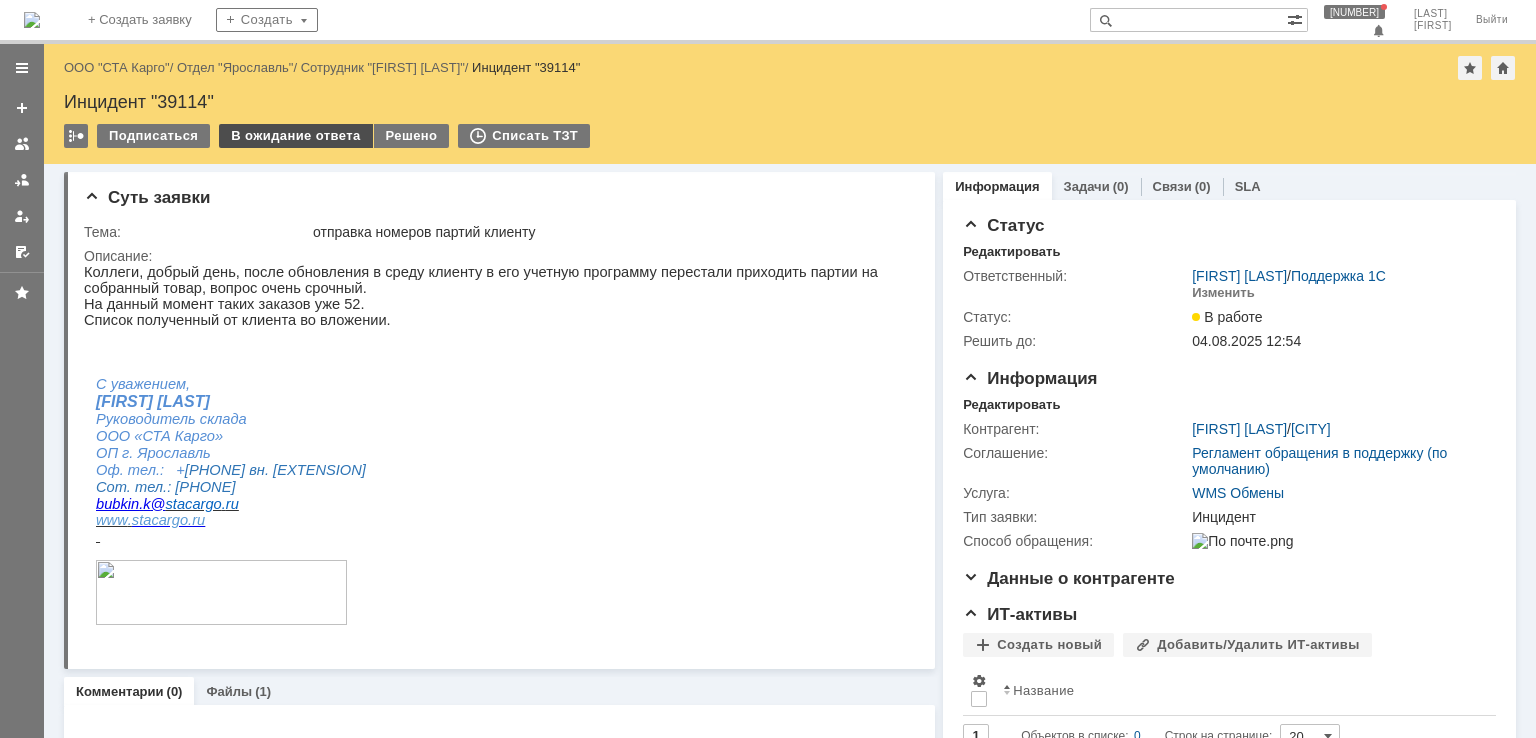 click on "В ожидание ответа" at bounding box center (295, 136) 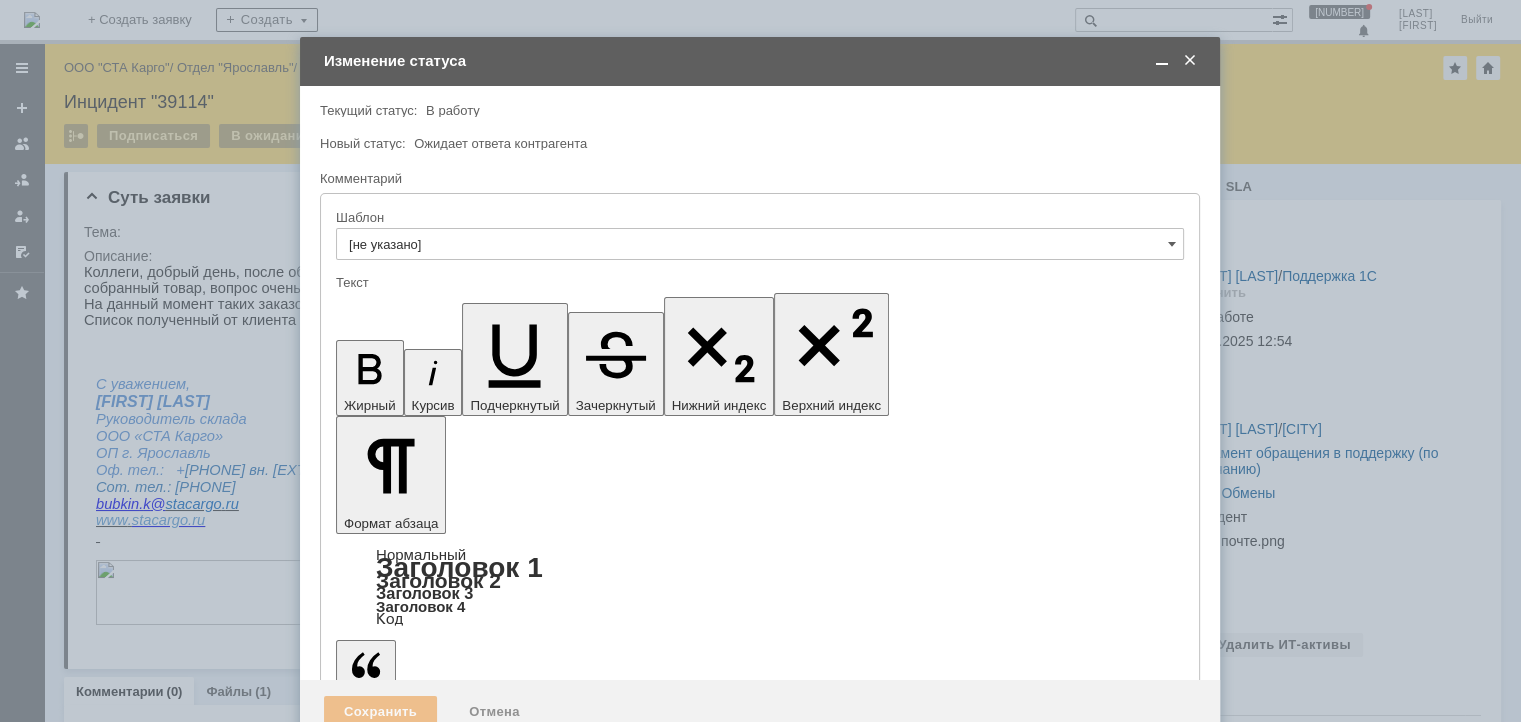 scroll, scrollTop: 0, scrollLeft: 0, axis: both 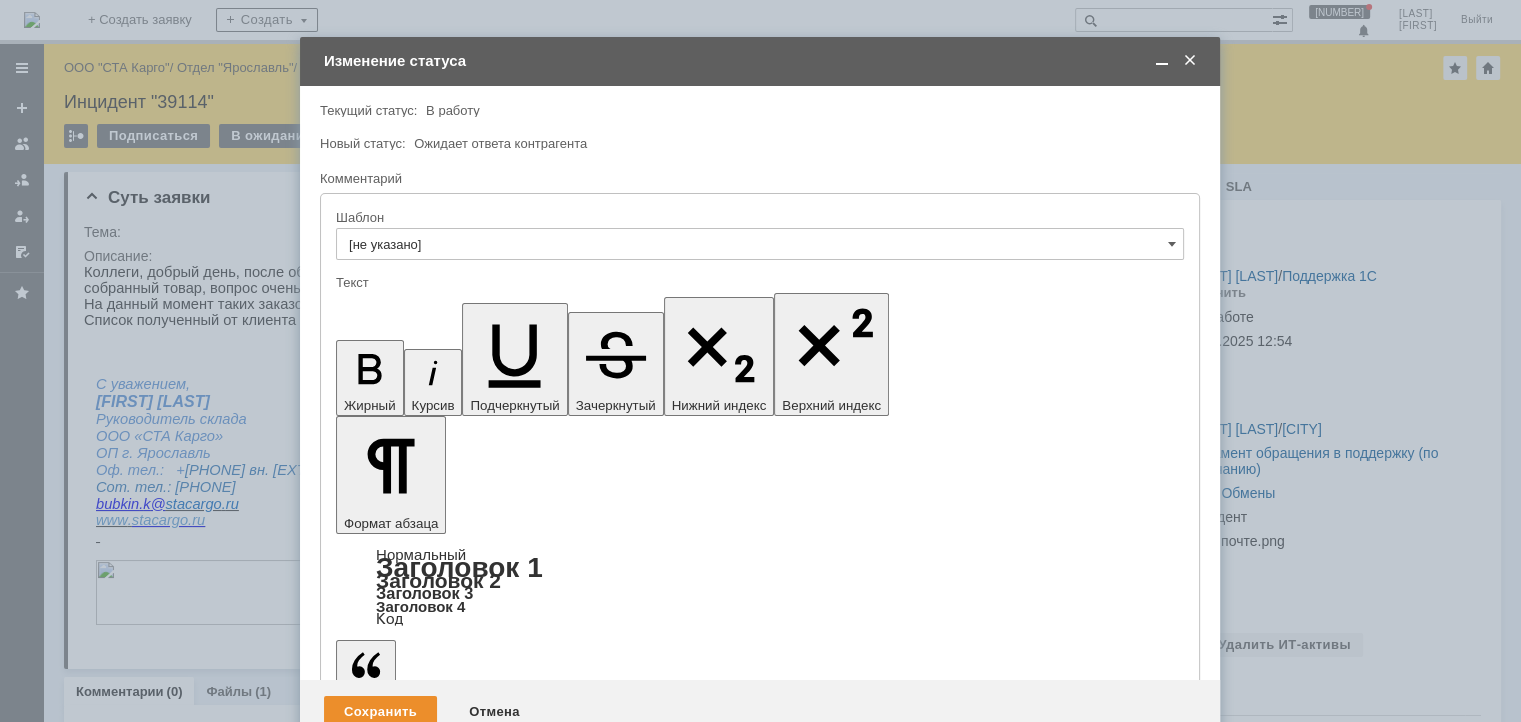 click at bounding box center [499, 5580] 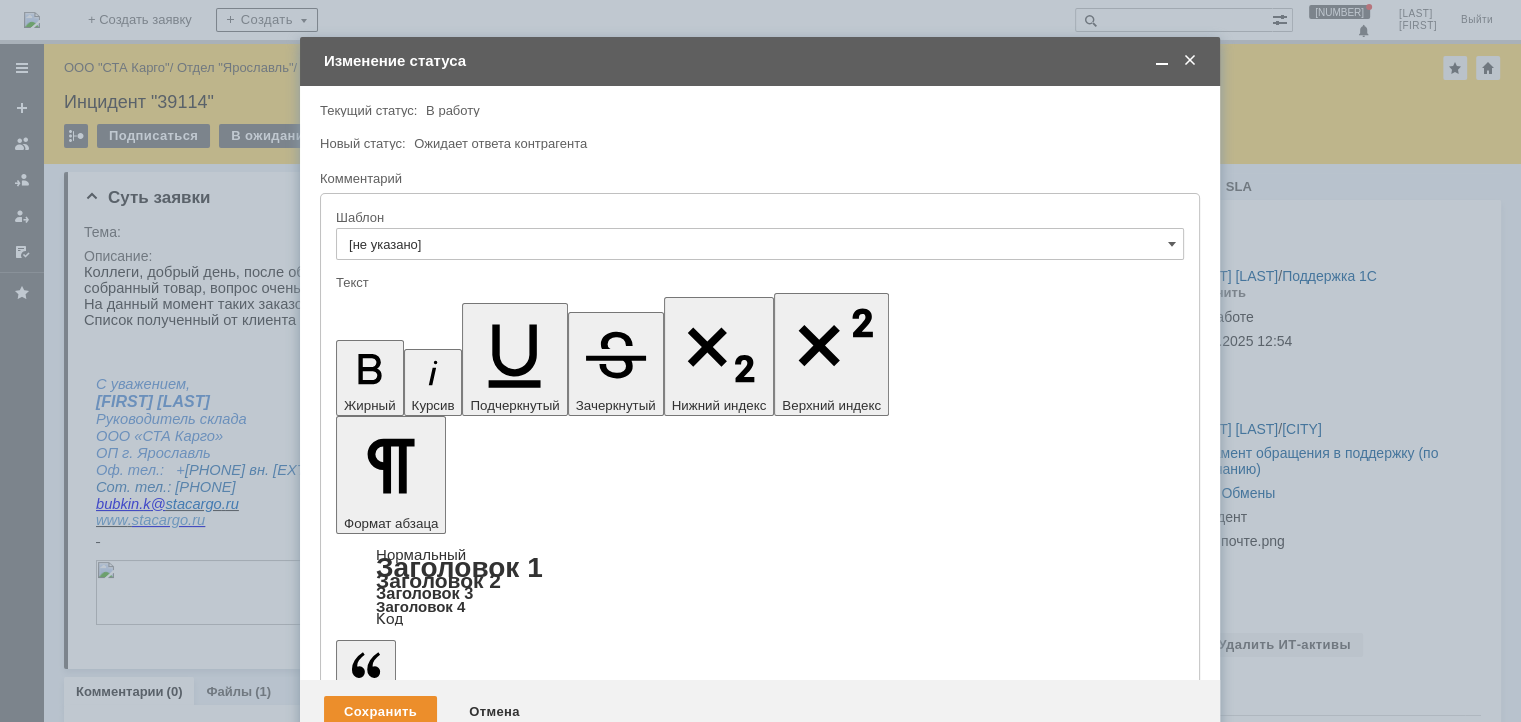 click on "Подтверждения переотправлены" at bounding box center (499, 5539) 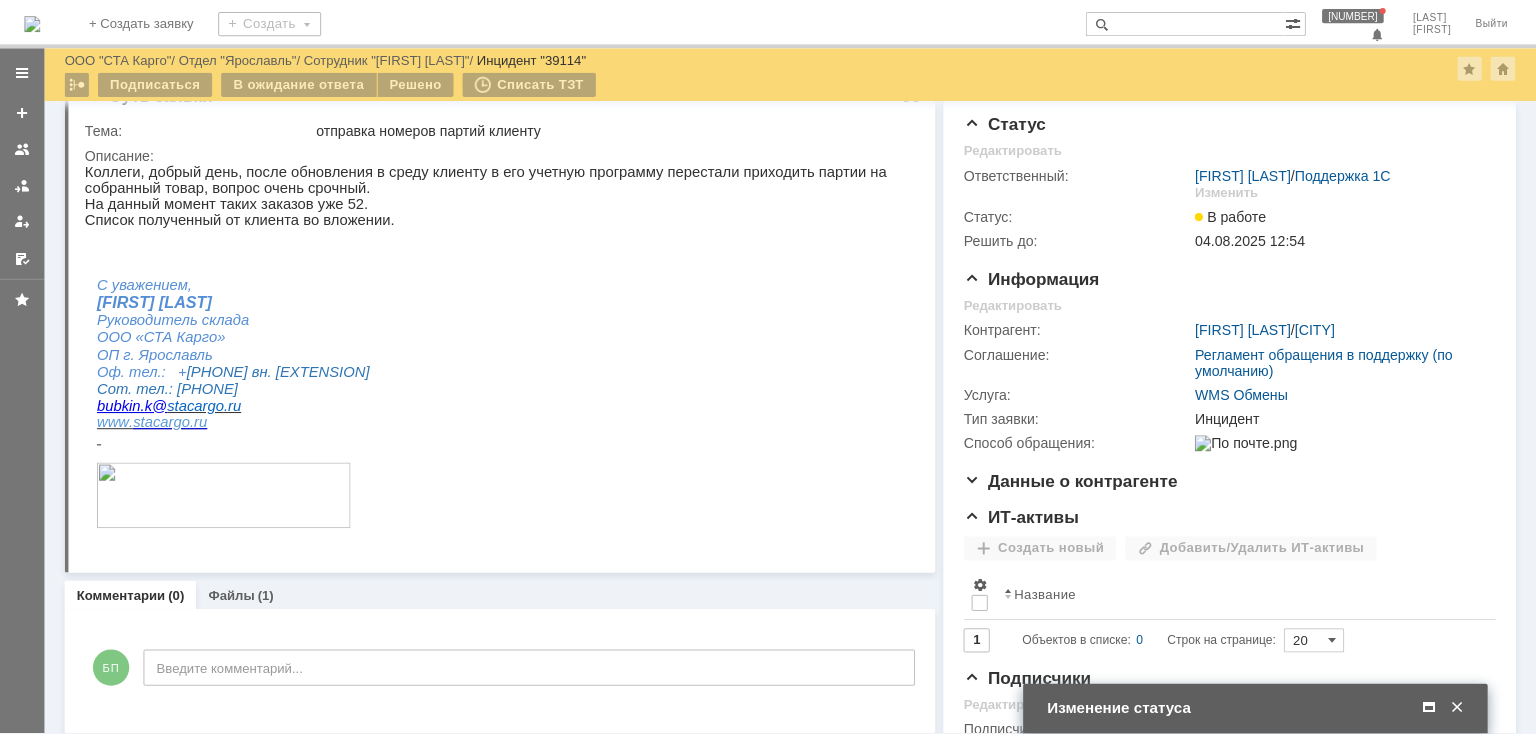 scroll, scrollTop: 0, scrollLeft: 0, axis: both 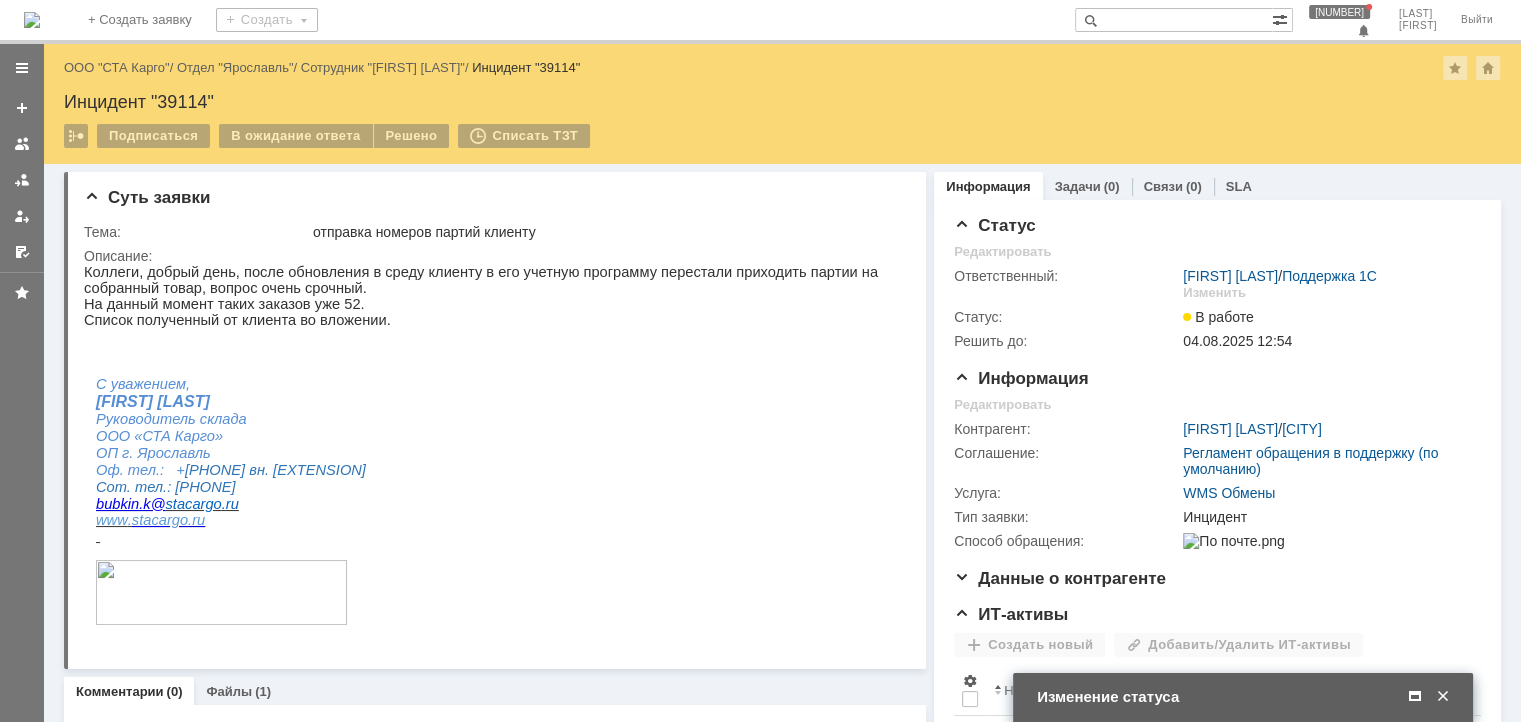 click at bounding box center (1415, 697) 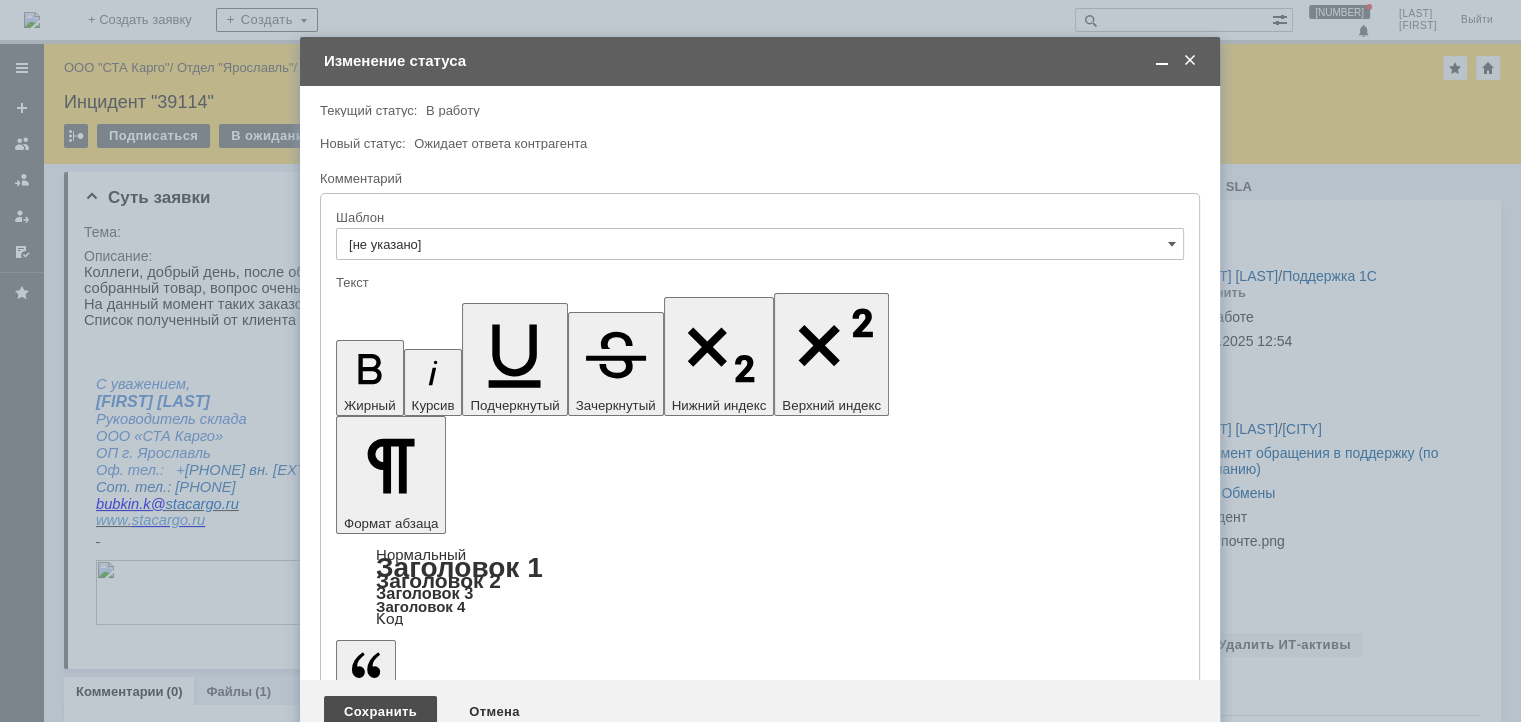 click on "Сохранить" at bounding box center (380, 712) 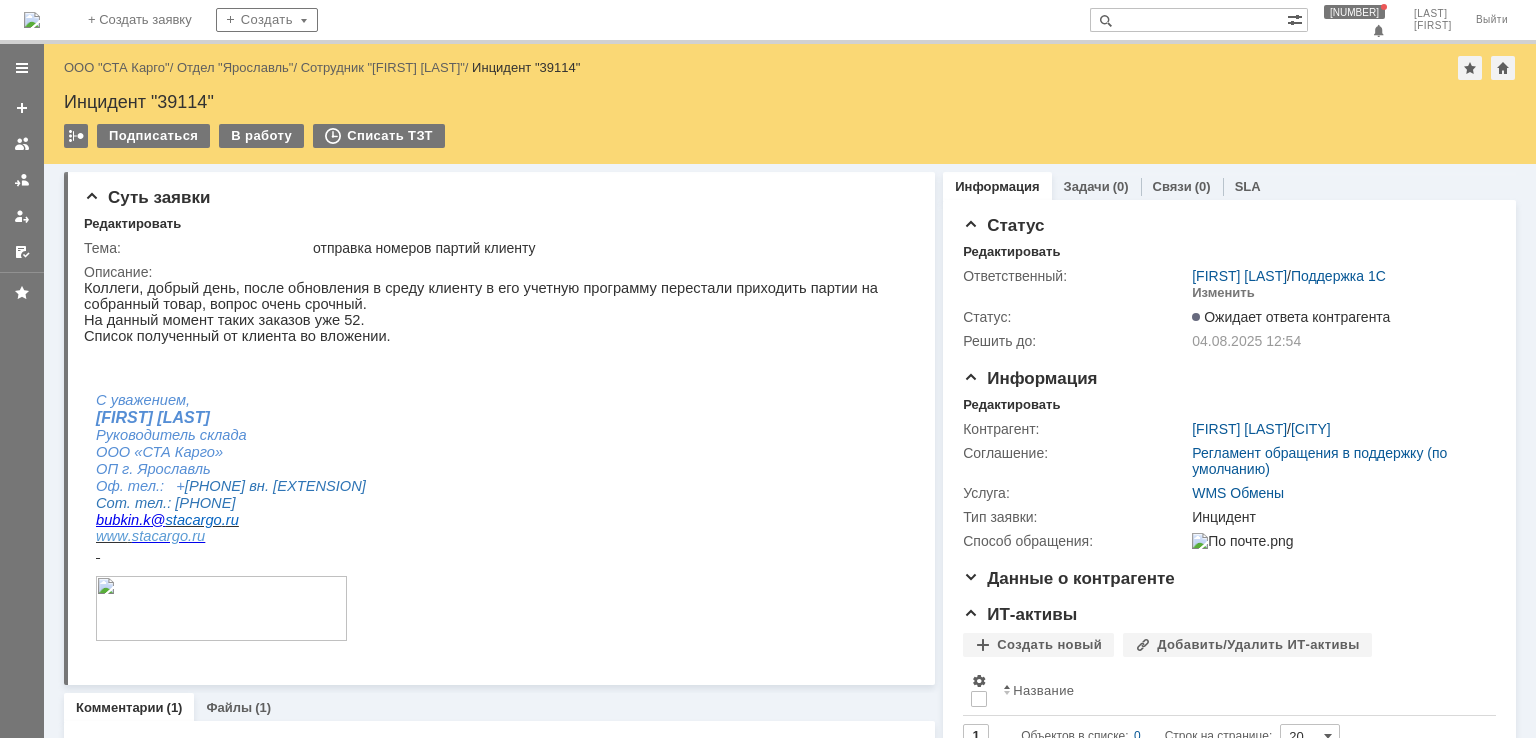 scroll, scrollTop: 0, scrollLeft: 0, axis: both 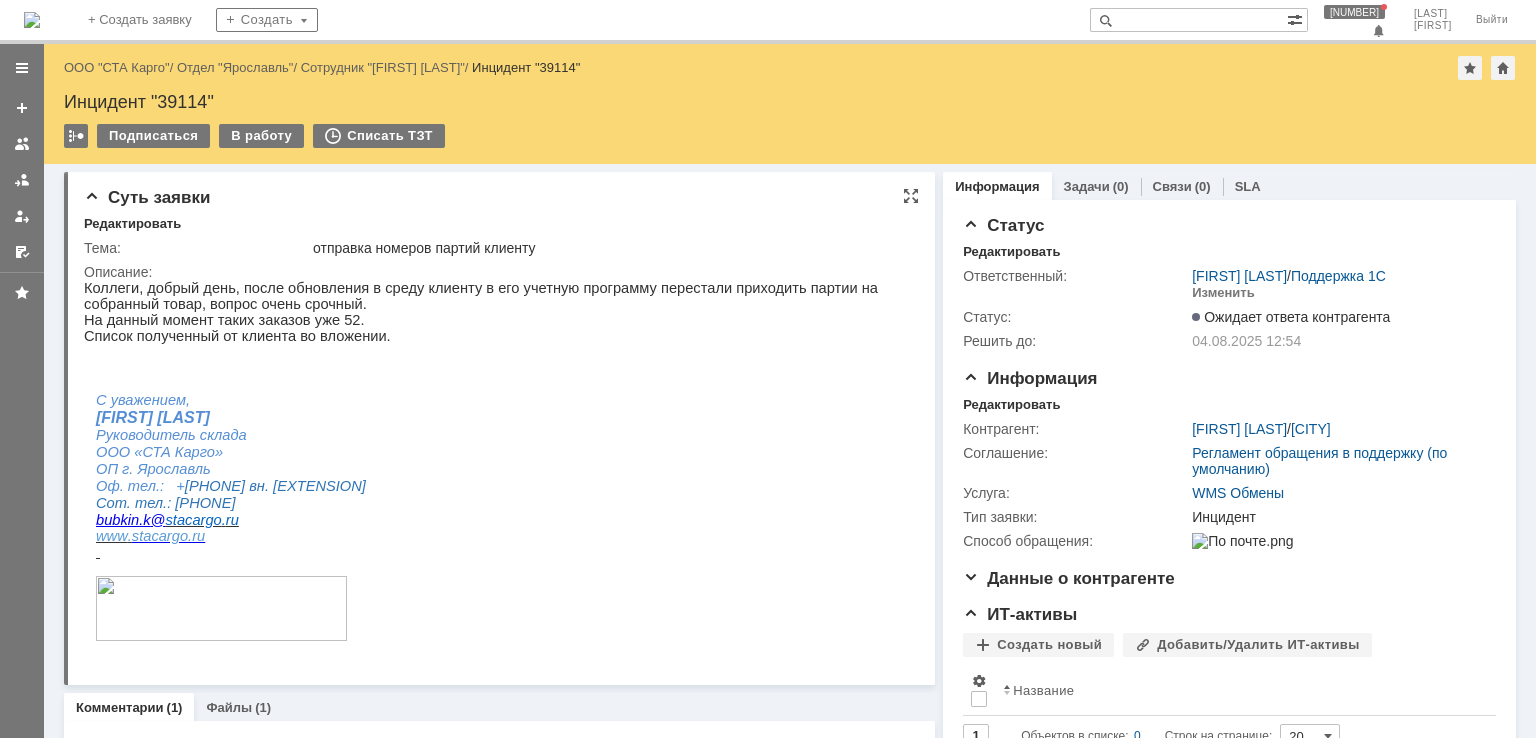 click on "Коллеги, добрый день, после обновления в среду клиенту в его учетную программу перестали приходить партии на собранный товар, вопрос очень срочный.
На данный момент таких заказов уже 52.
Список полученный от клиента во вложении.
С уважением,
Кирилл Бубкин
Руководитель склада
ООО «СТА Карго»
ОП г. Ярославль
Оф. тел.:   + 7(4852)637-120 вн. 1201
Сот. тел.: +7(910) 966-21-76
bubkin . k @ stacargo . ru
www . stacargo . ru" at bounding box center [492, 462] 